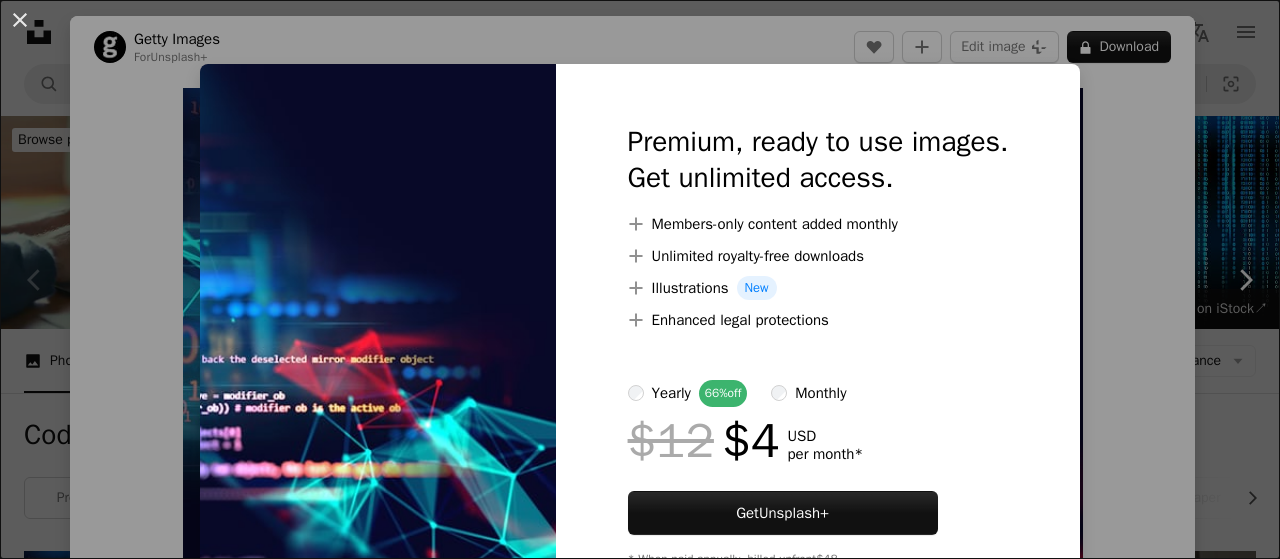 scroll, scrollTop: 353, scrollLeft: 0, axis: vertical 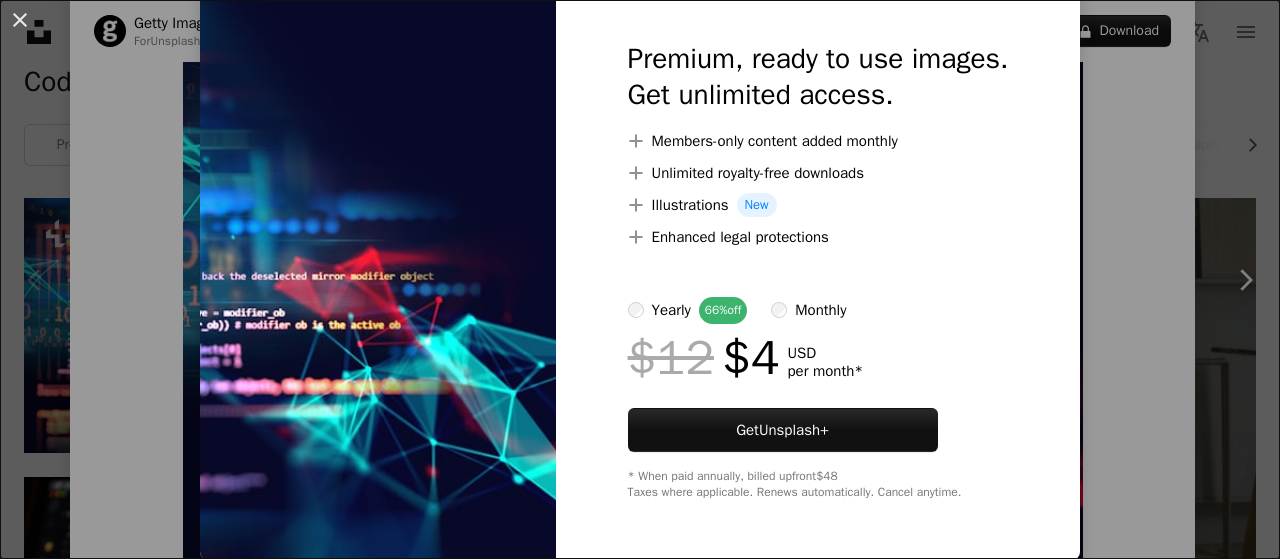 click on "An X shape Premium, ready to use images. Get unlimited access. A plus sign Members-only content added monthly A plus sign Unlimited royalty-free downloads A plus sign Illustrations  New A plus sign Enhanced legal protections yearly 66%  off monthly $12   $4 USD per month * Get  Unsplash+ * When paid annually, billed upfront  $48 Taxes where applicable. Renews automatically. Cancel anytime." at bounding box center [640, 279] 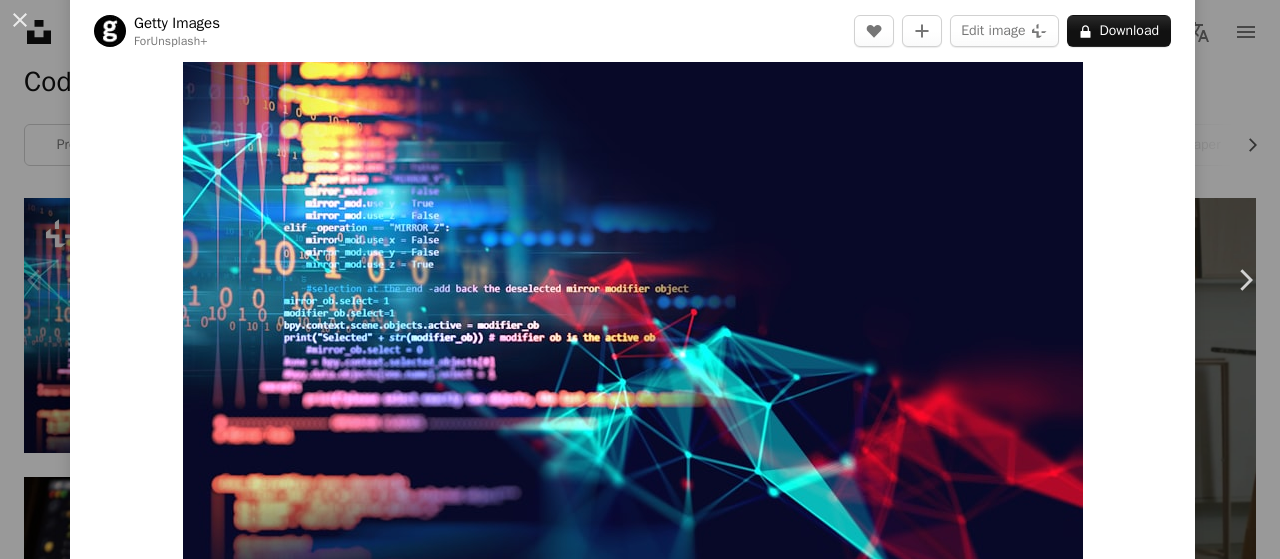 click on "An X shape Chevron left Chevron right Getty Images For  Unsplash+ A heart A plus sign Edit image   Plus sign for Unsplash+ A lock   Download Zoom in A forward-right arrow Share More Actions Calendar outlined Published on  August 30, 2022 Safety Licensed under the  Unsplash+ License abstract blue coding photography usa security html backgrounds symbol horizontal mobile app activity computer monitor binary code computer software no people digitally generated image business finance and industry electrical equipment computer language Free pictures Related images Plus sign for Unsplash+ A heart A plus sign Getty Images For  Unsplash+ A lock   Download Plus sign for Unsplash+ A heart A plus sign Getty Images For  Unsplash+ A lock   Download Plus sign for Unsplash+ A heart A plus sign Getty Images For  Unsplash+ A lock   Download Plus sign for Unsplash+ A heart A plus sign Getty Images For  Unsplash+ A lock   Download Plus sign for Unsplash+ A heart A plus sign Getty Images For  Unsplash+ A lock   Download A heart" at bounding box center [640, 279] 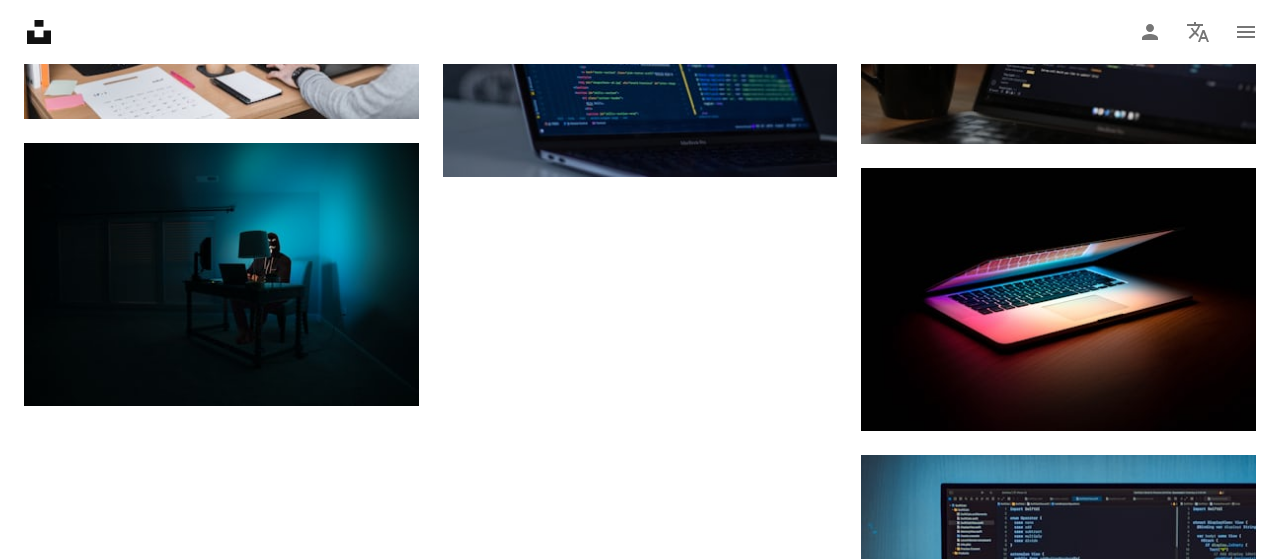 scroll, scrollTop: 2582, scrollLeft: 0, axis: vertical 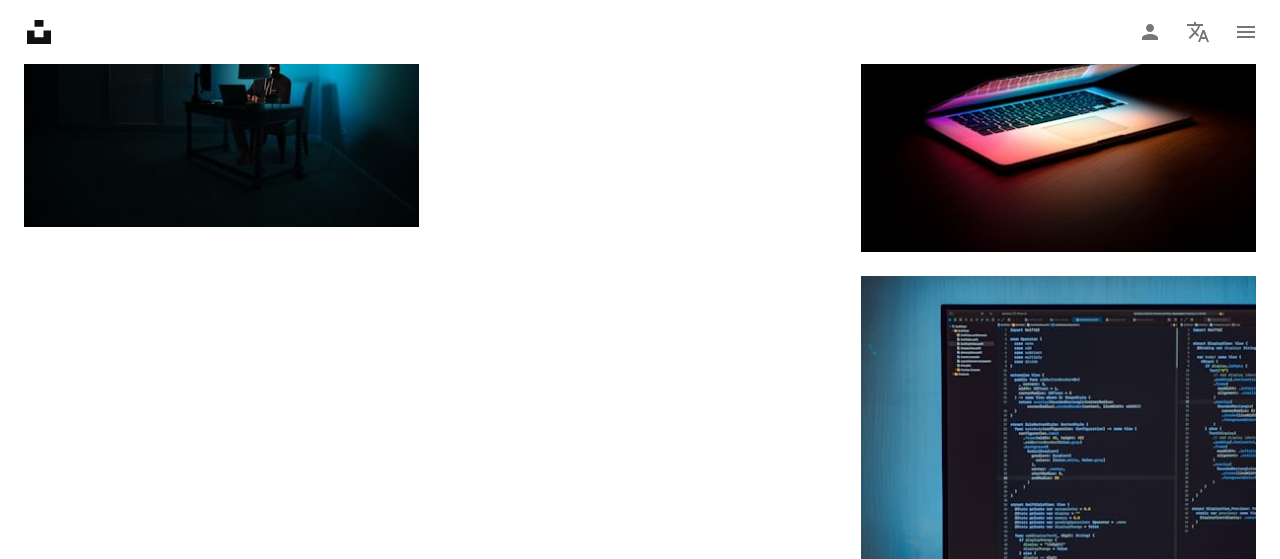 click on "Load more" at bounding box center [640, 948] 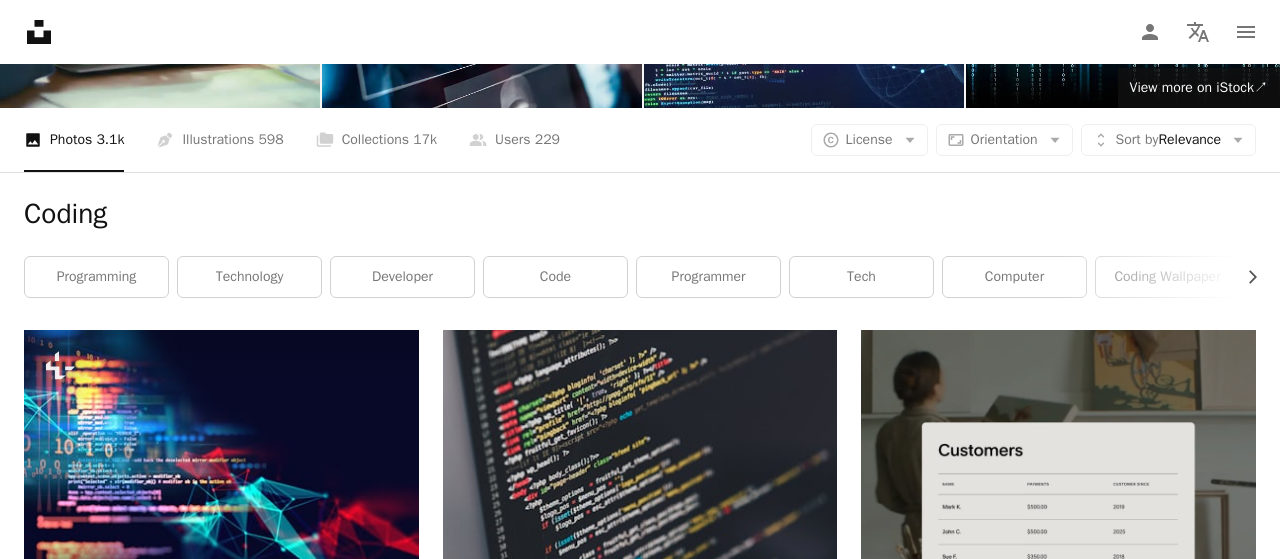 scroll, scrollTop: 0, scrollLeft: 0, axis: both 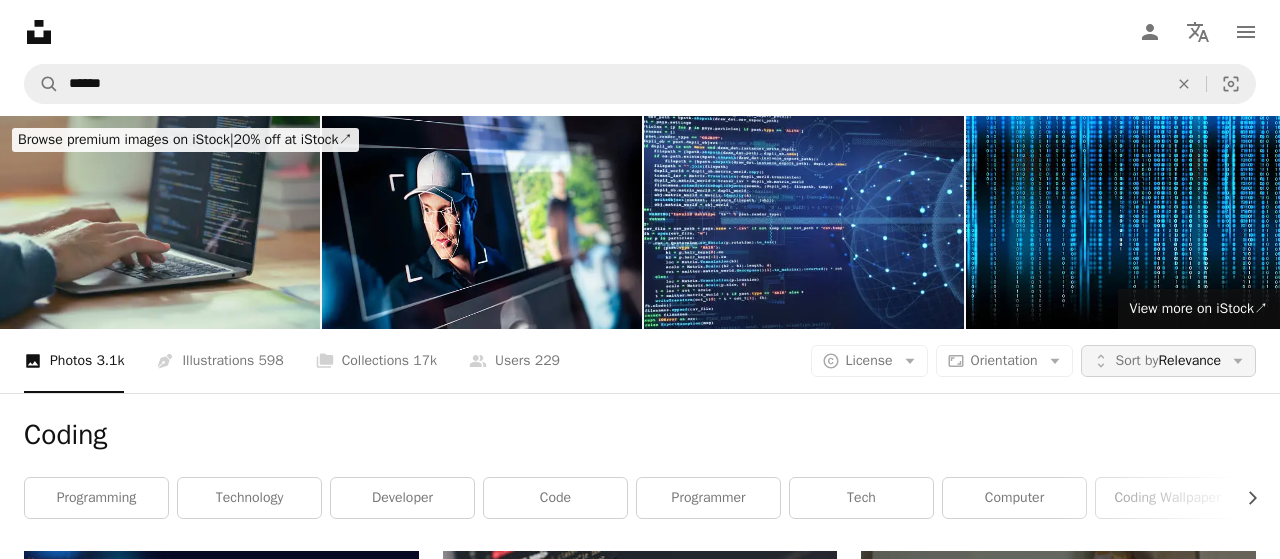 click on "Sort by" at bounding box center (1137, 360) 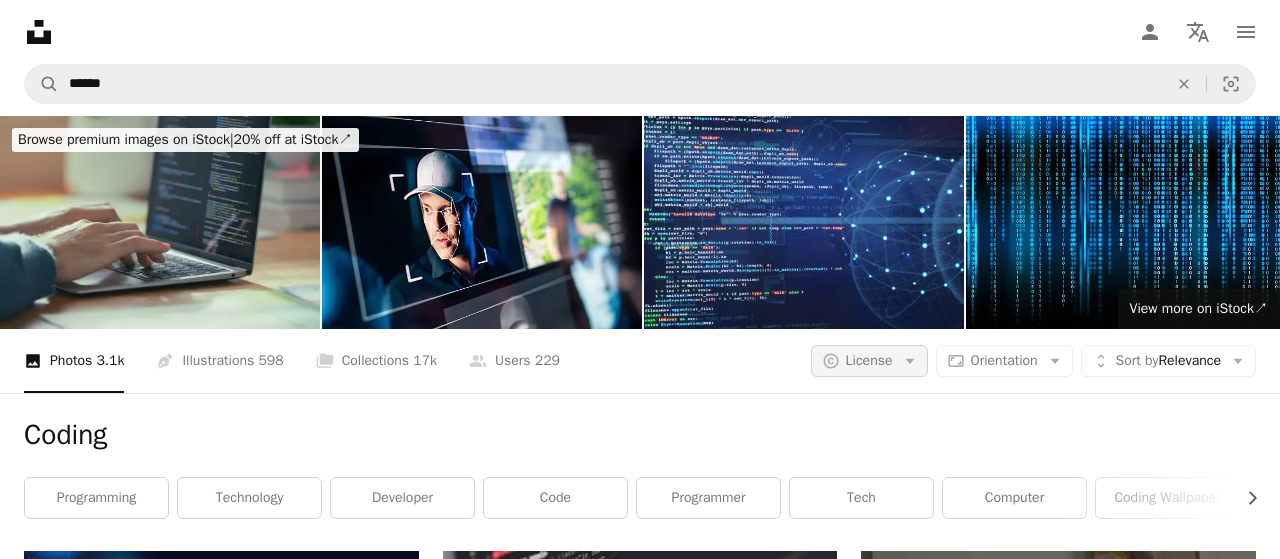 drag, startPoint x: 1154, startPoint y: 142, endPoint x: 877, endPoint y: 154, distance: 277.2598 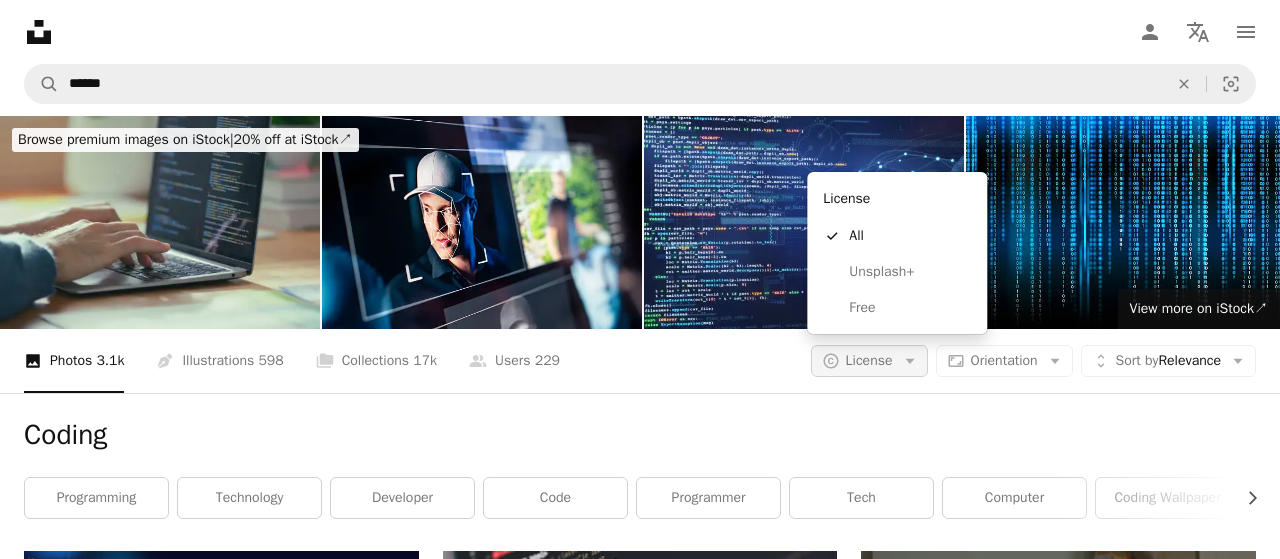 click on "License" at bounding box center [869, 360] 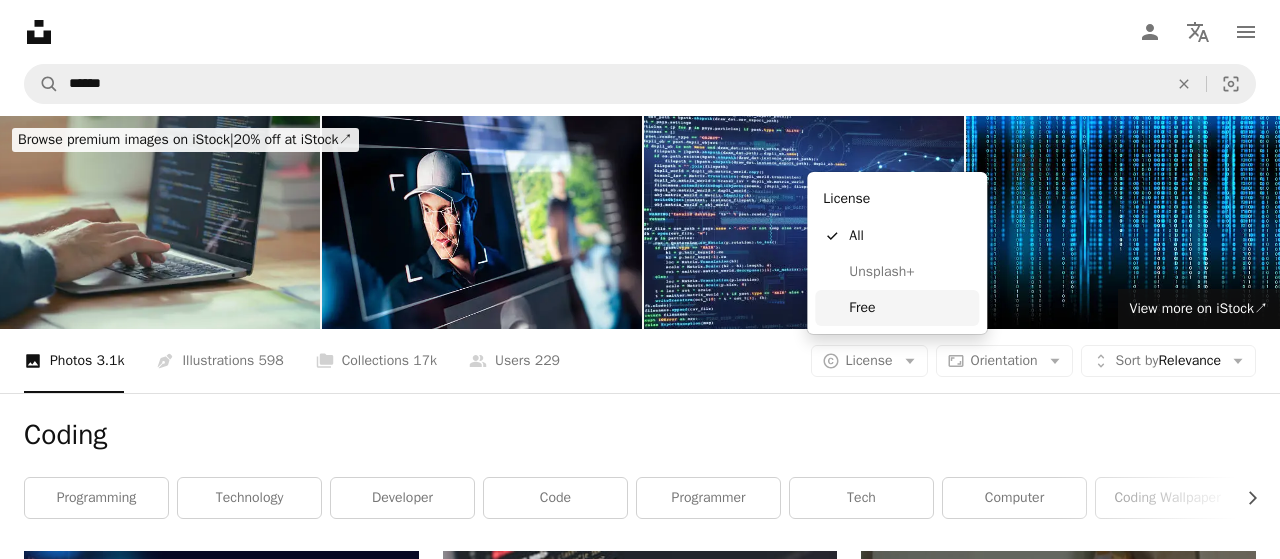 click on "Free" at bounding box center (897, 308) 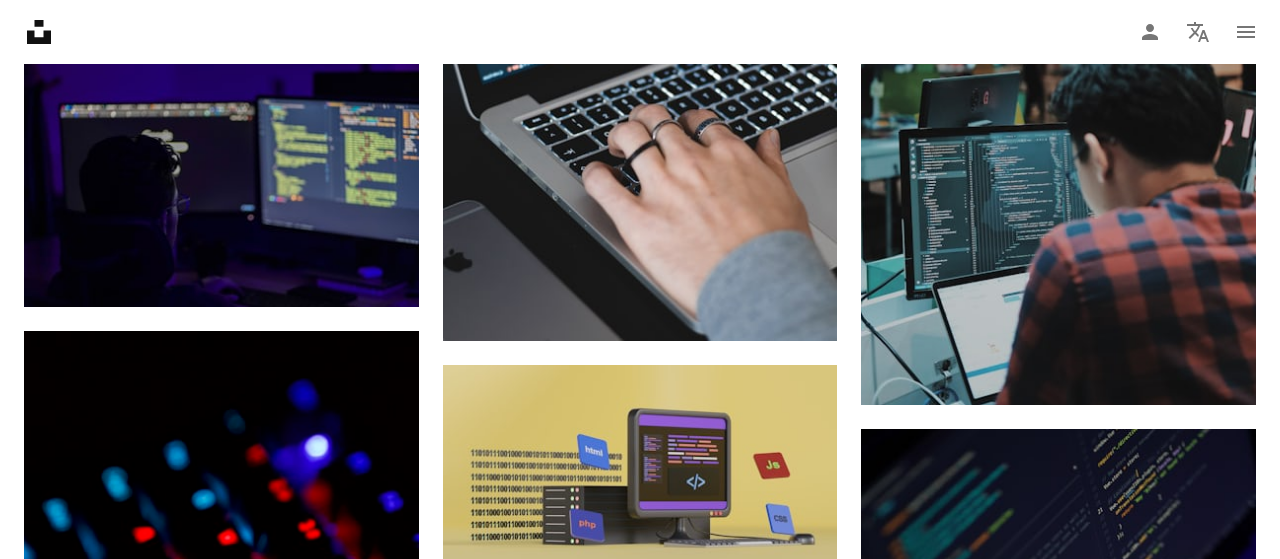 scroll, scrollTop: 14892, scrollLeft: 0, axis: vertical 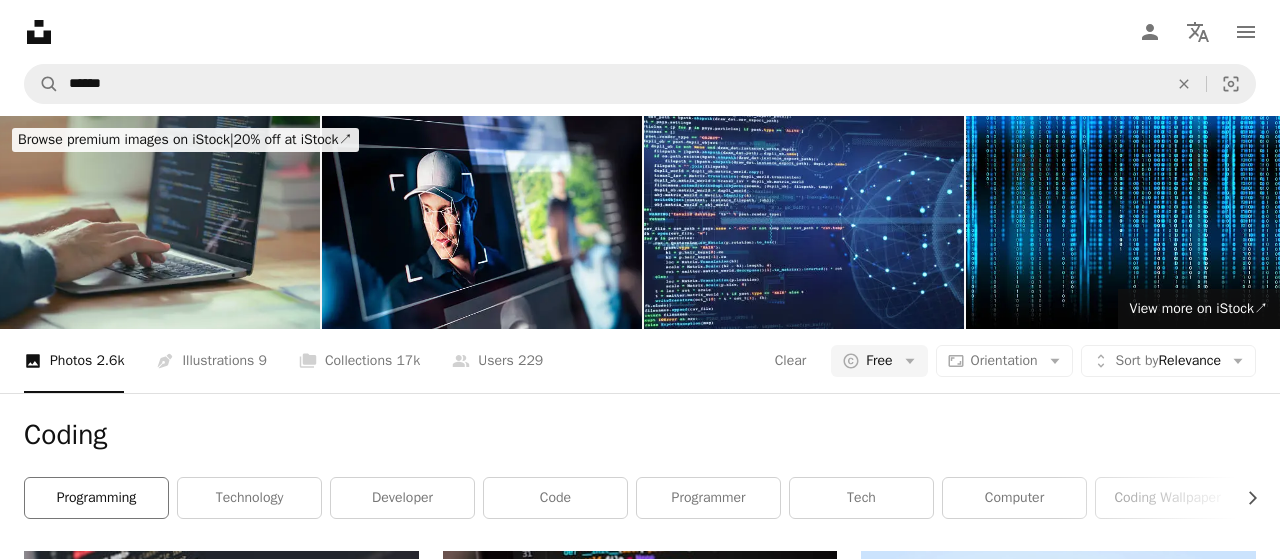 click on "programming" at bounding box center [96, 498] 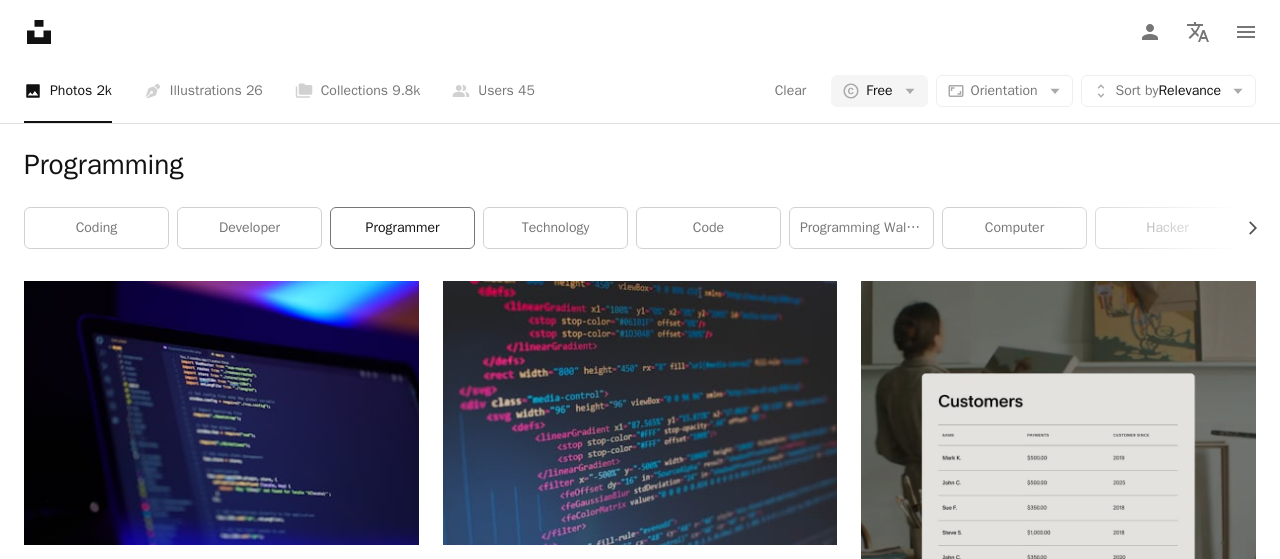scroll, scrollTop: 266, scrollLeft: 0, axis: vertical 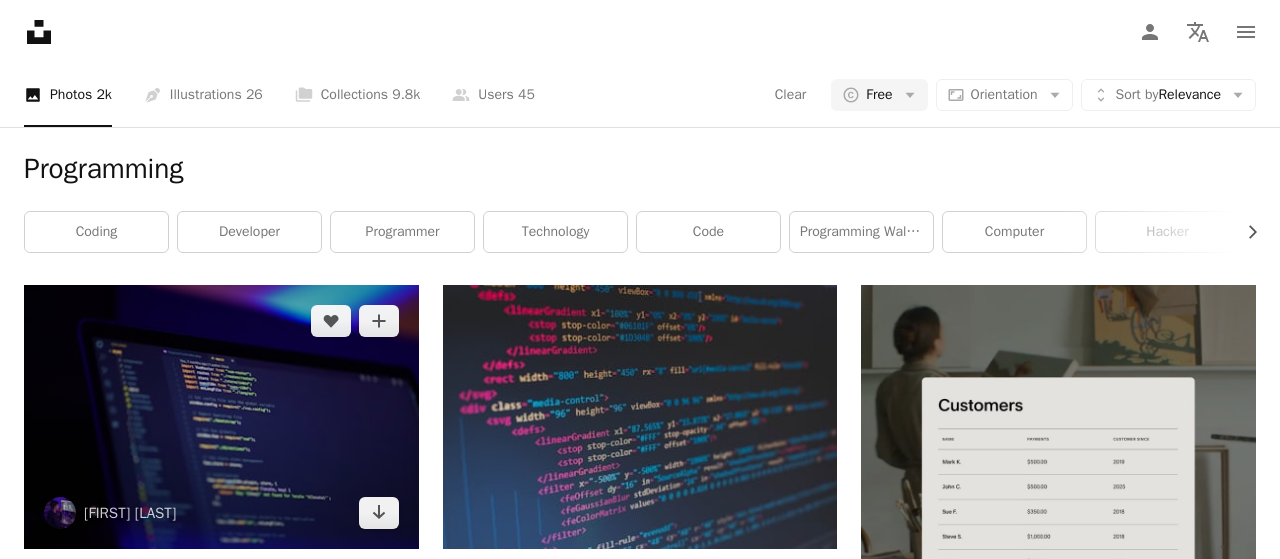click at bounding box center (221, 416) 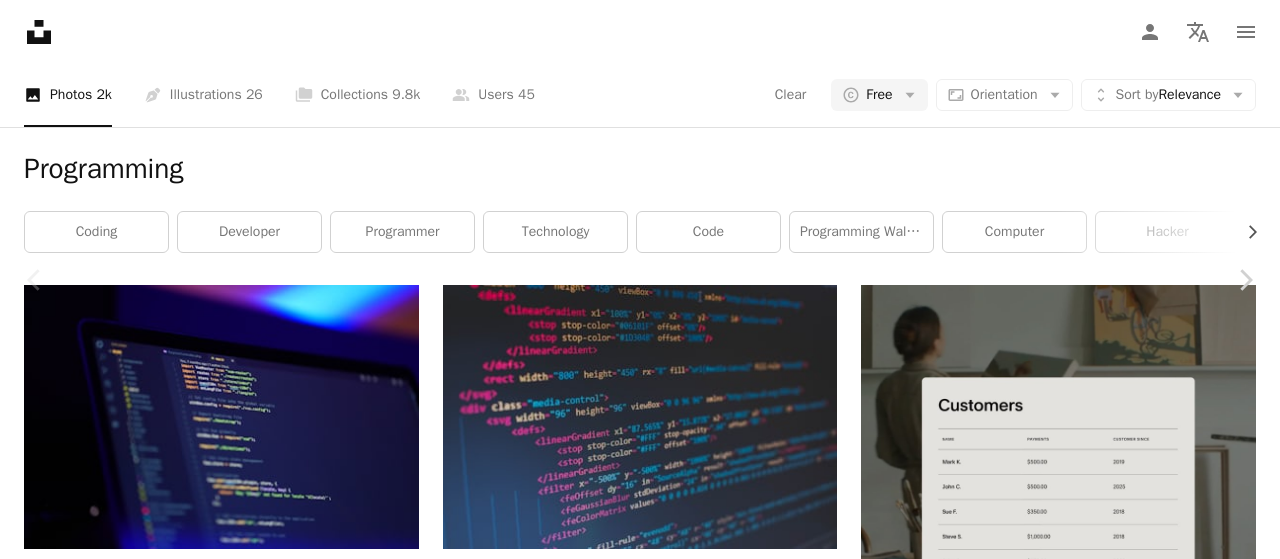 scroll, scrollTop: 121, scrollLeft: 0, axis: vertical 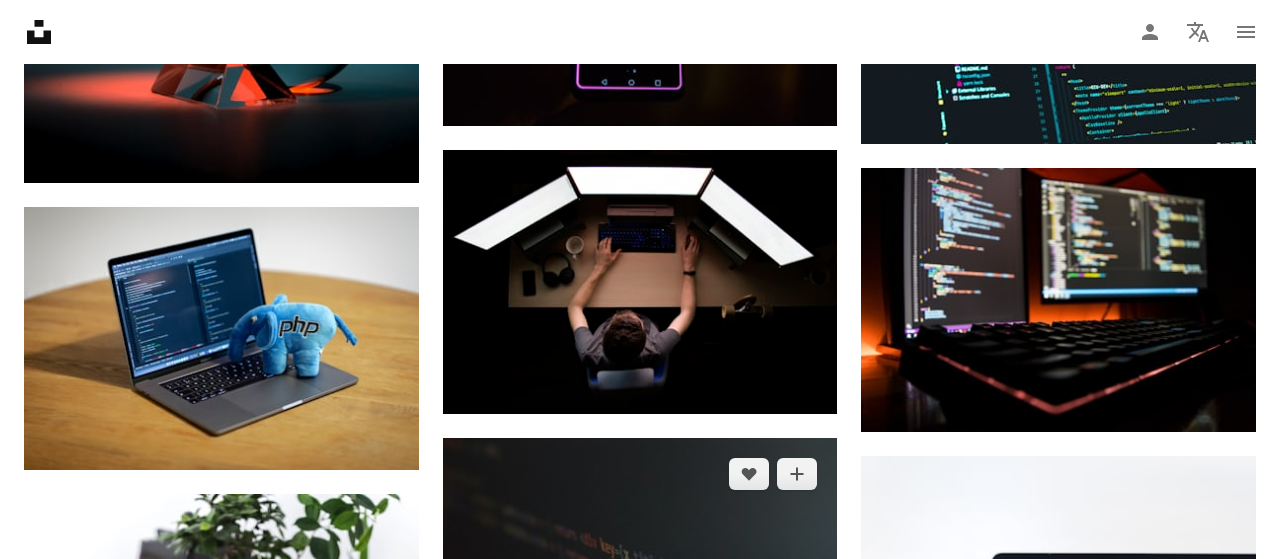 click at bounding box center [640, 569] 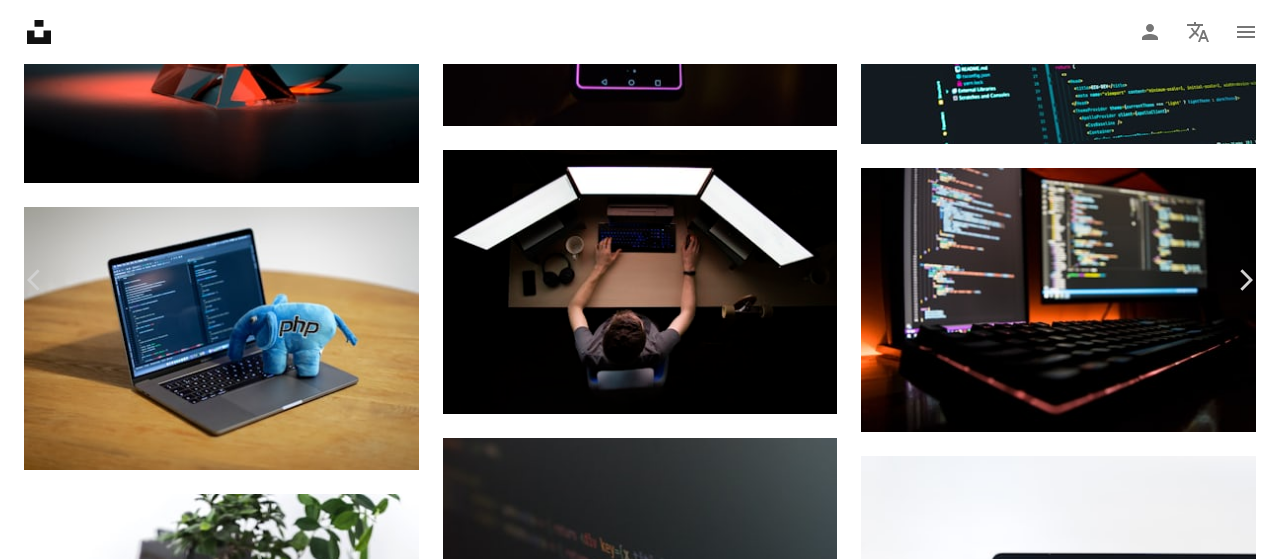 scroll, scrollTop: 122, scrollLeft: 0, axis: vertical 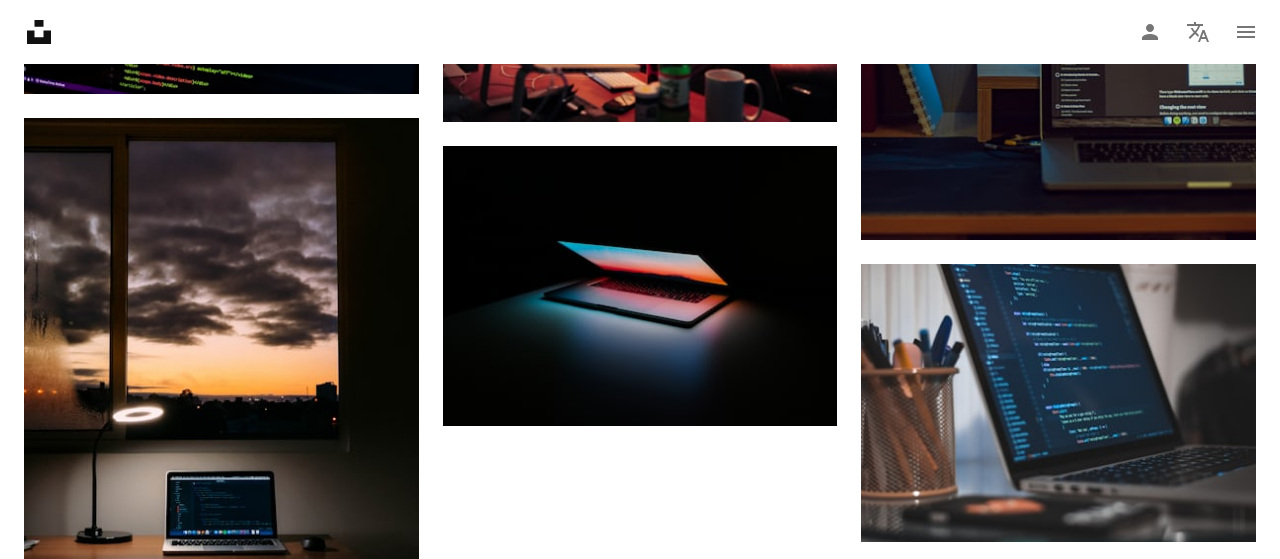 click on "Load more" at bounding box center (640, 909) 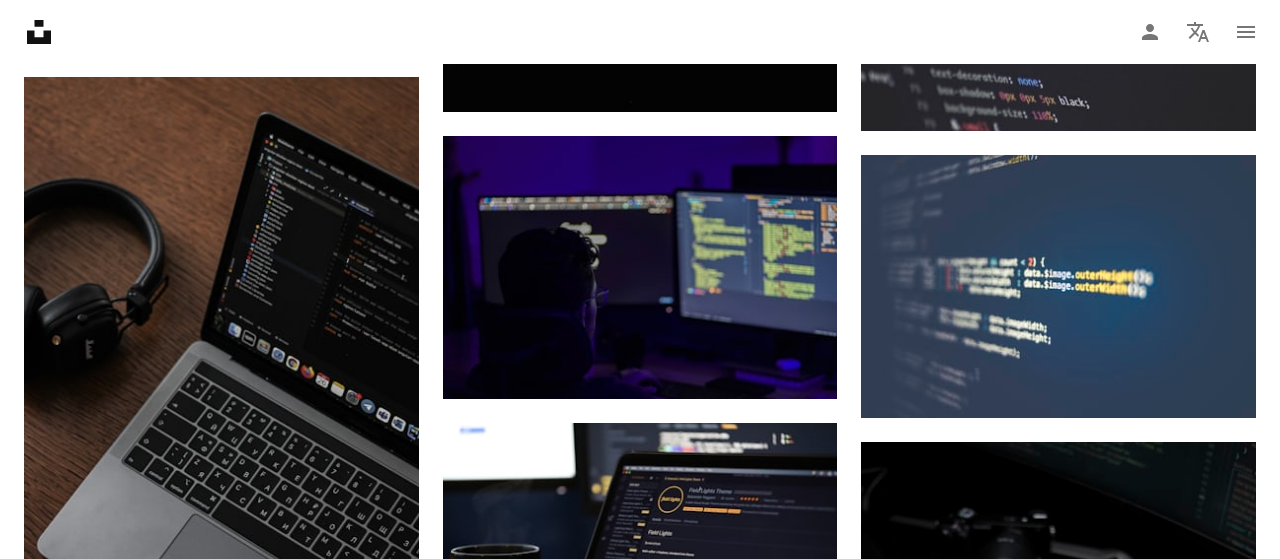 scroll, scrollTop: 12245, scrollLeft: 0, axis: vertical 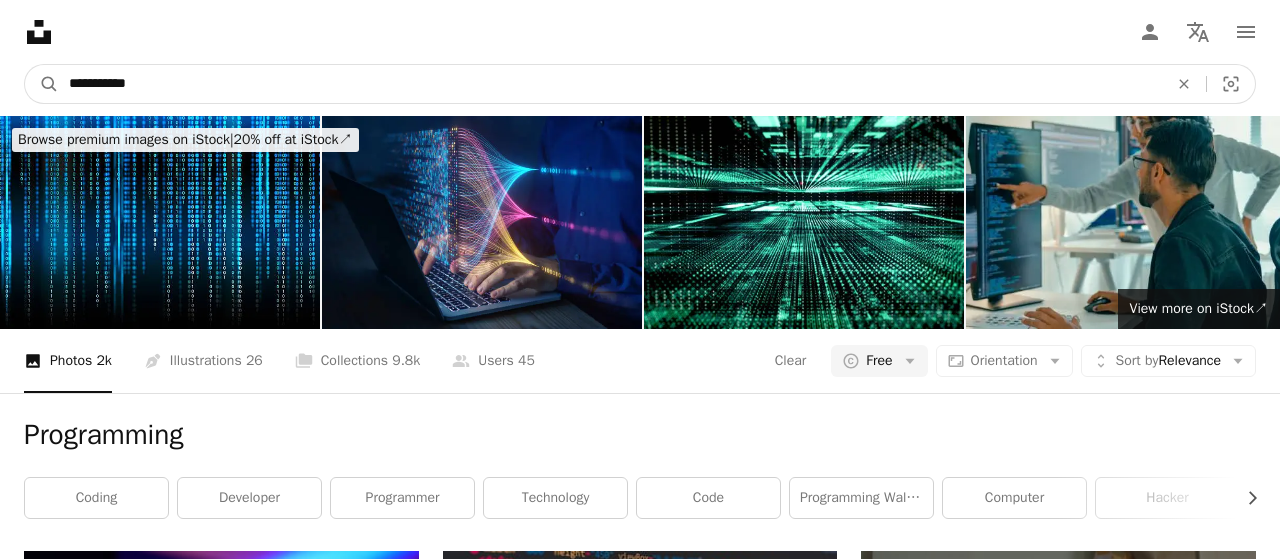 drag, startPoint x: 387, startPoint y: 97, endPoint x: 31, endPoint y: 96, distance: 356.0014 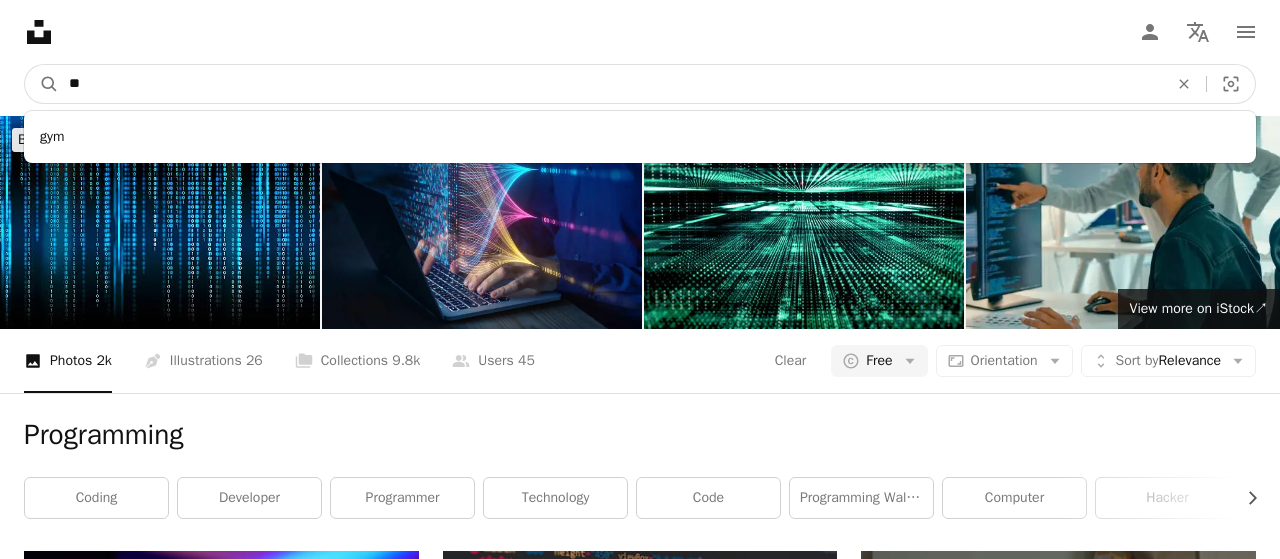 type on "*" 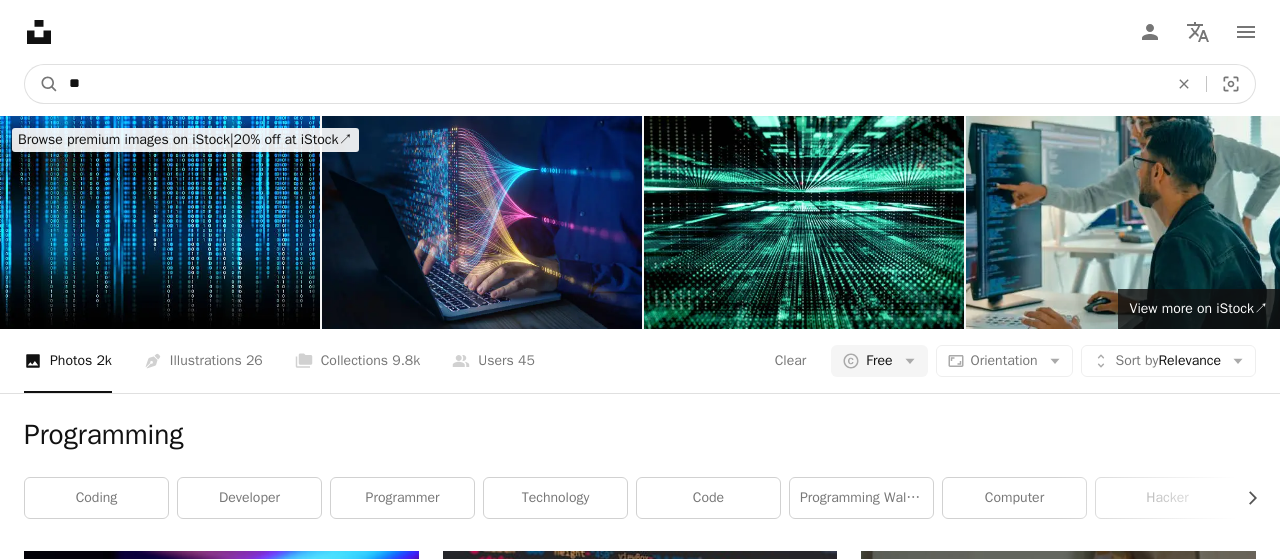 type on "***" 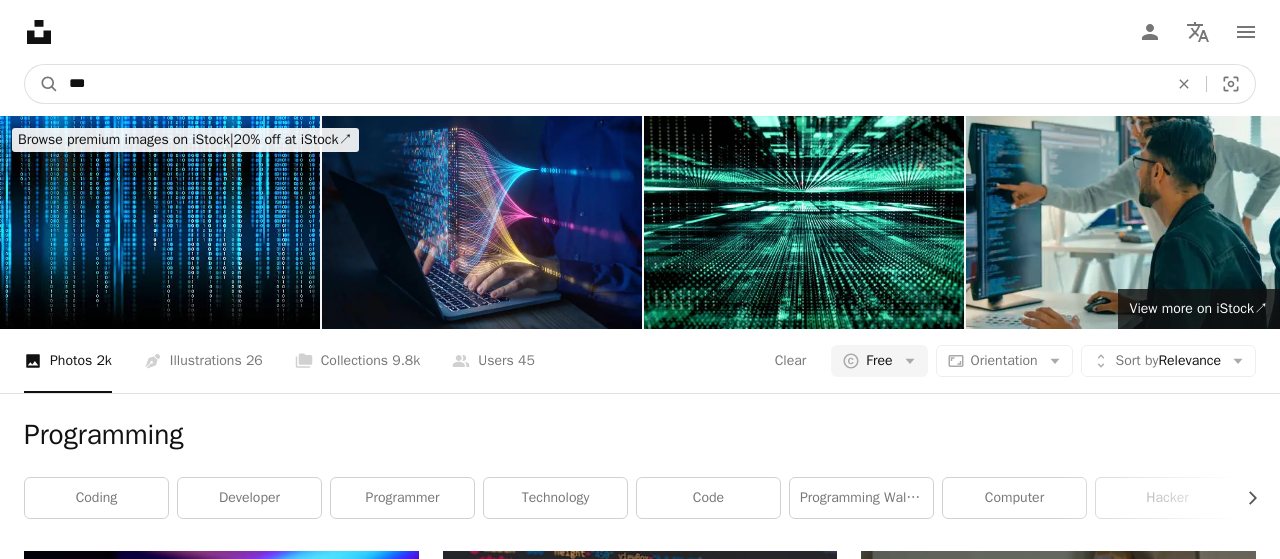 click on "A magnifying glass" at bounding box center (42, 84) 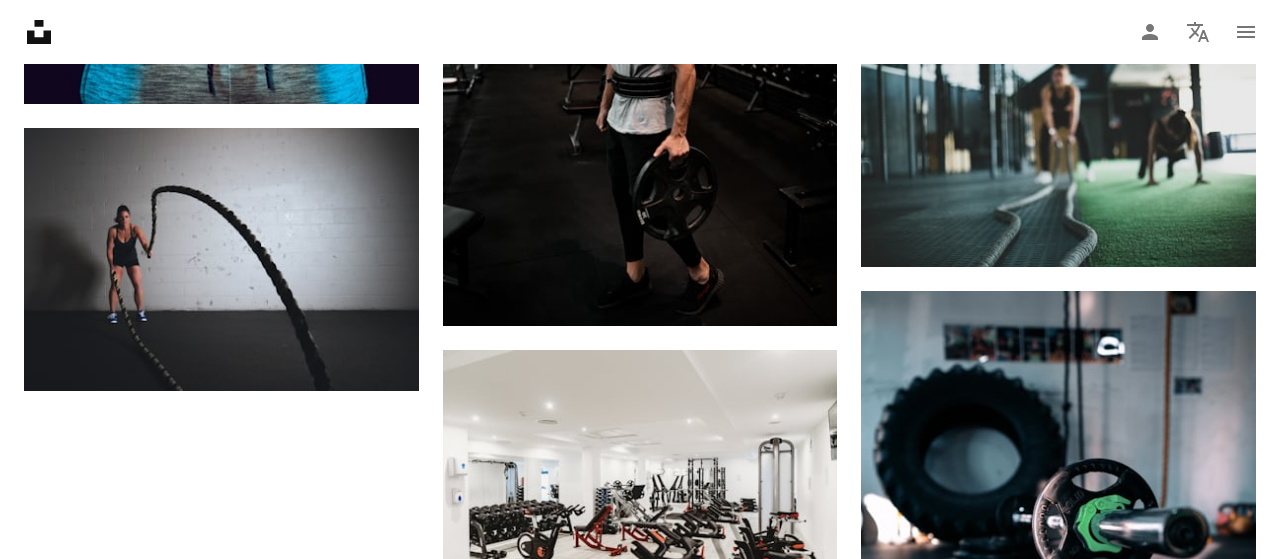 scroll, scrollTop: 3140, scrollLeft: 0, axis: vertical 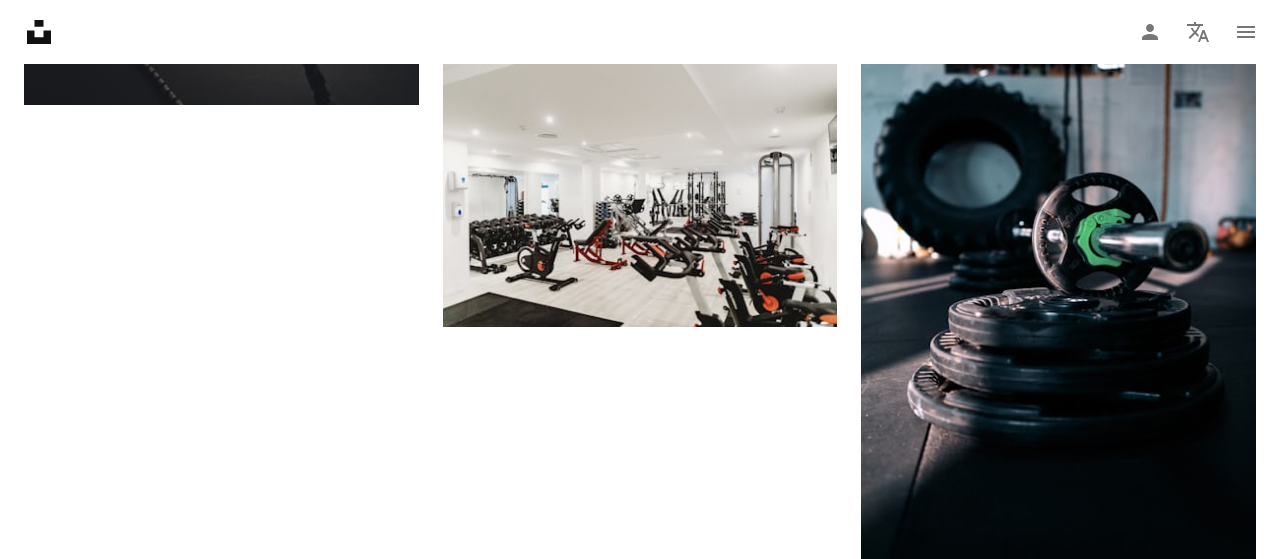 click on "Load more" at bounding box center (640, 676) 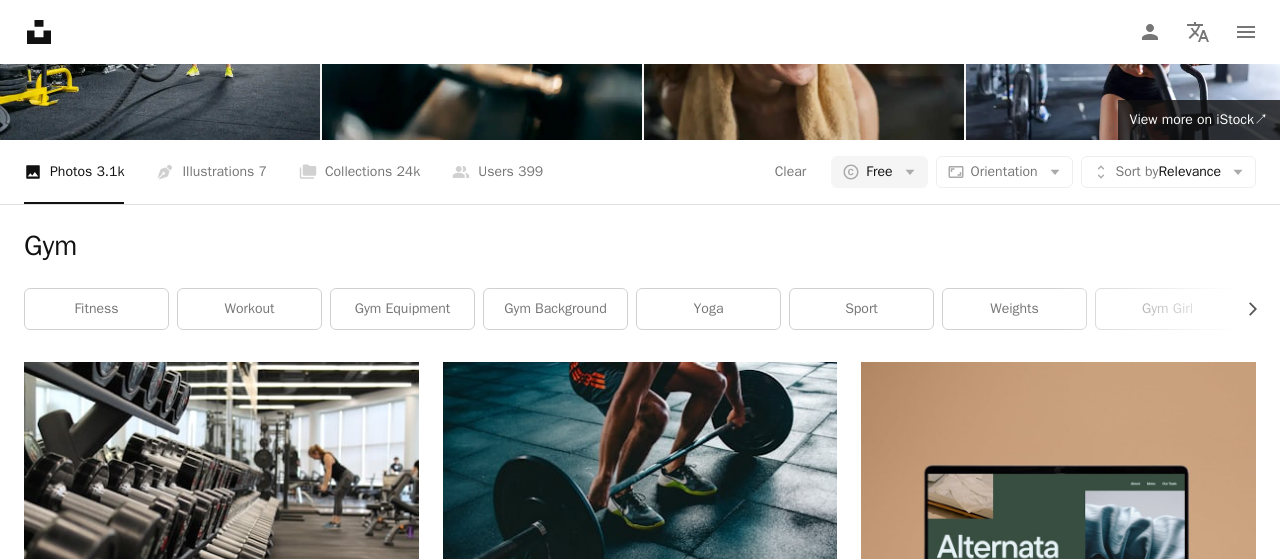 scroll, scrollTop: 0, scrollLeft: 0, axis: both 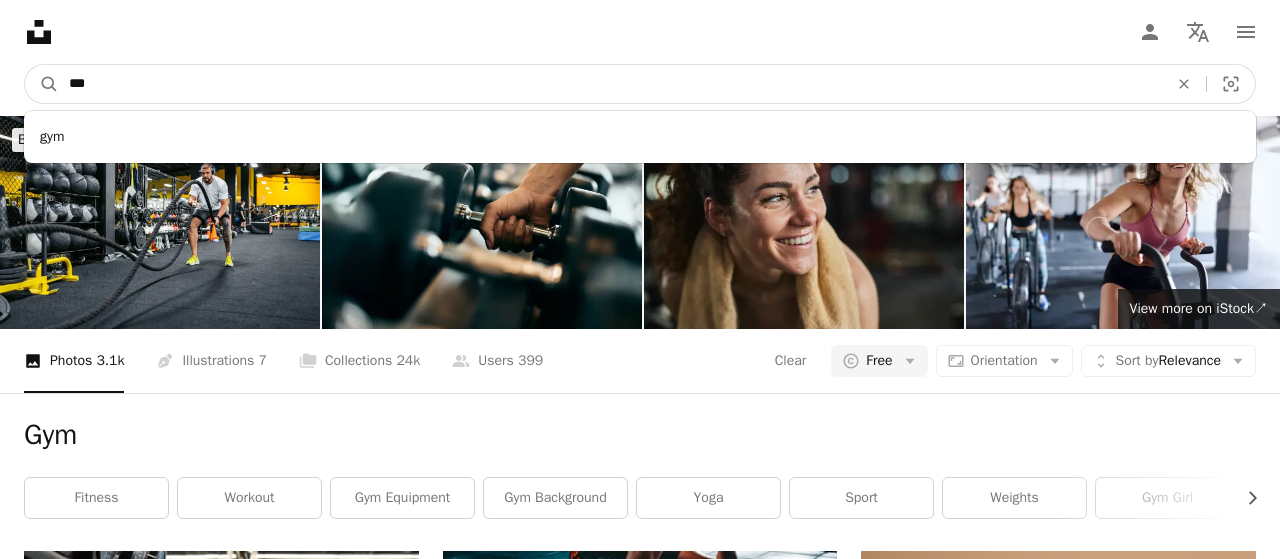 drag, startPoint x: 502, startPoint y: 90, endPoint x: 0, endPoint y: 108, distance: 502.3226 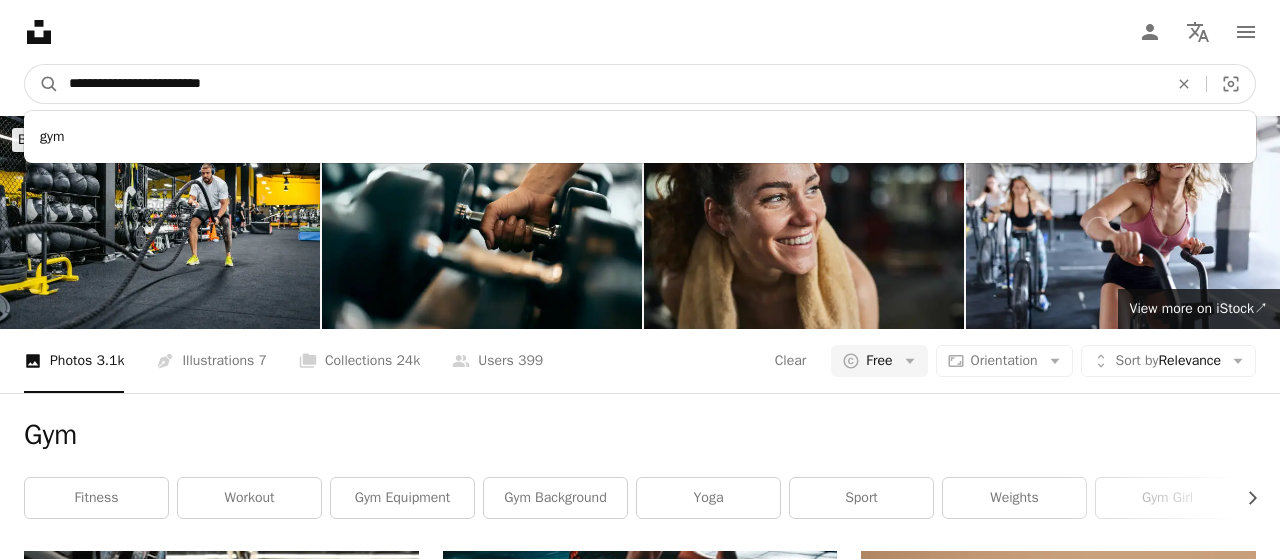 click on "A magnifying glass" at bounding box center [42, 84] 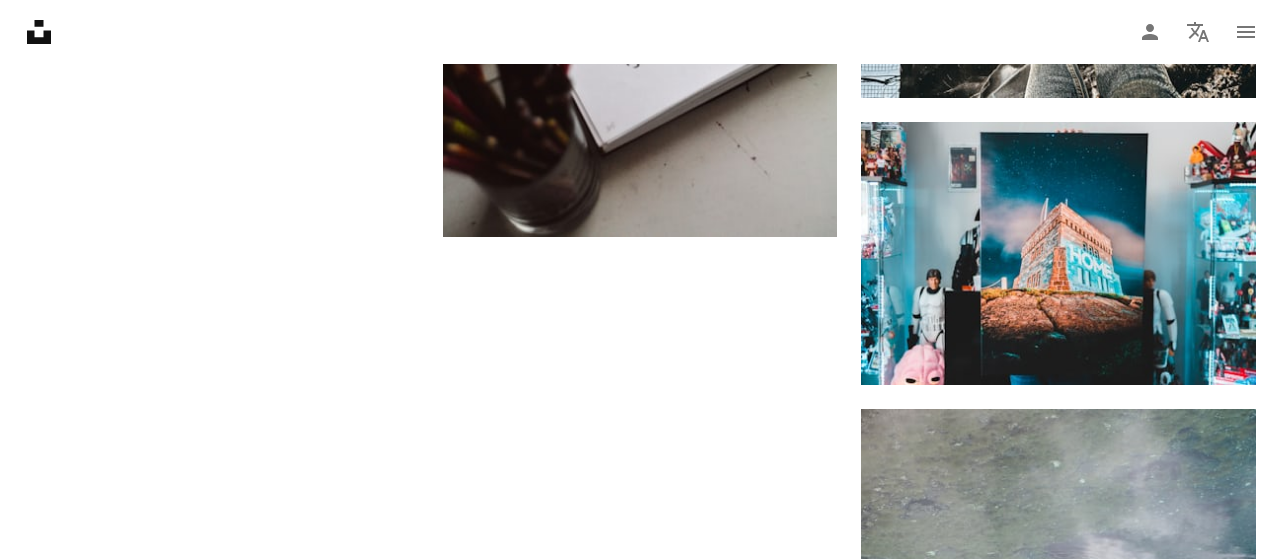 scroll, scrollTop: 3250, scrollLeft: 0, axis: vertical 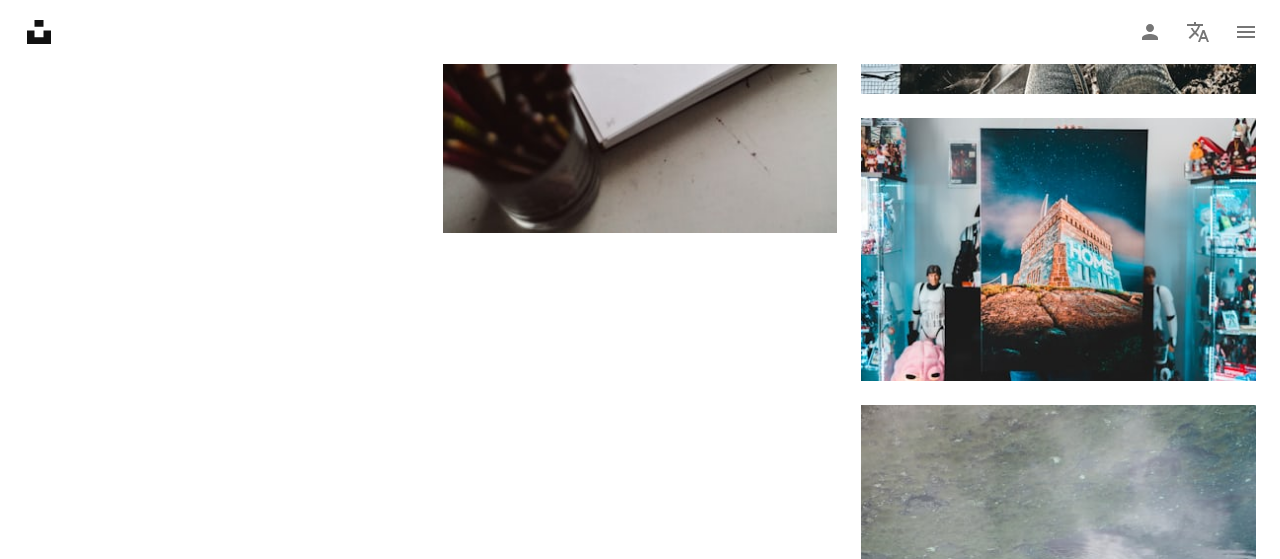 click on "Load more" at bounding box center (640, 1078) 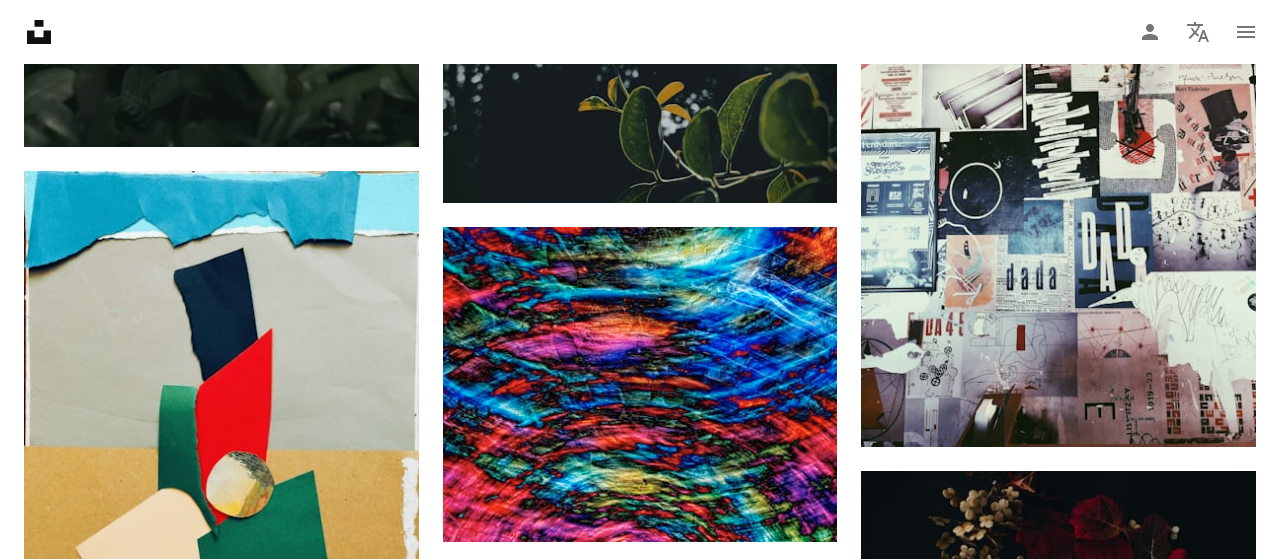 scroll, scrollTop: 10969, scrollLeft: 0, axis: vertical 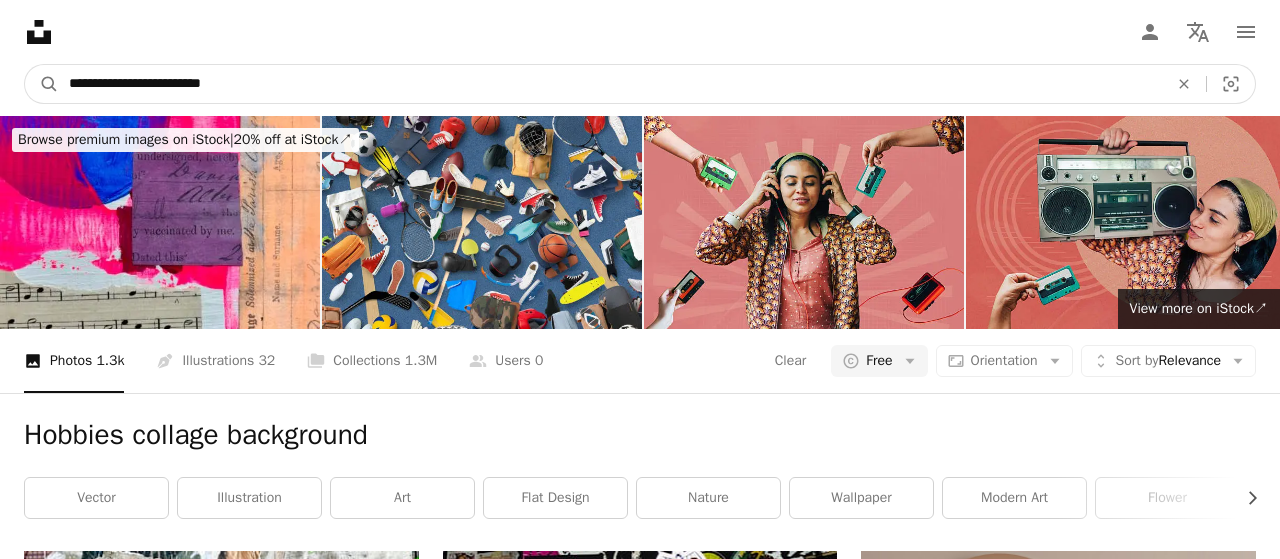 drag, startPoint x: 375, startPoint y: 74, endPoint x: 0, endPoint y: 92, distance: 375.43176 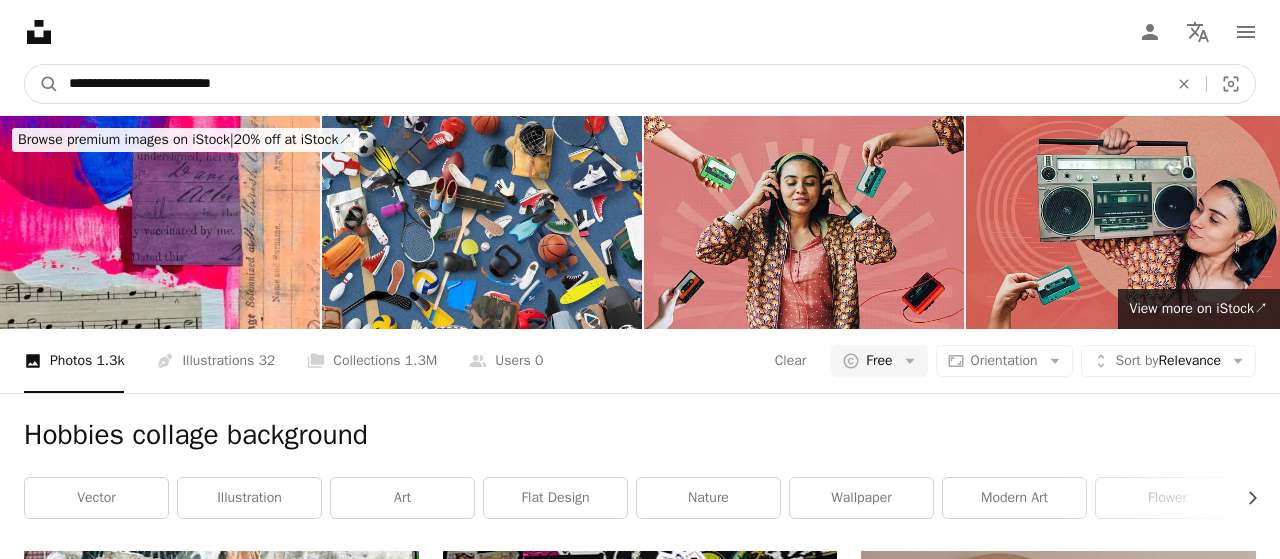 click on "A magnifying glass" at bounding box center (42, 84) 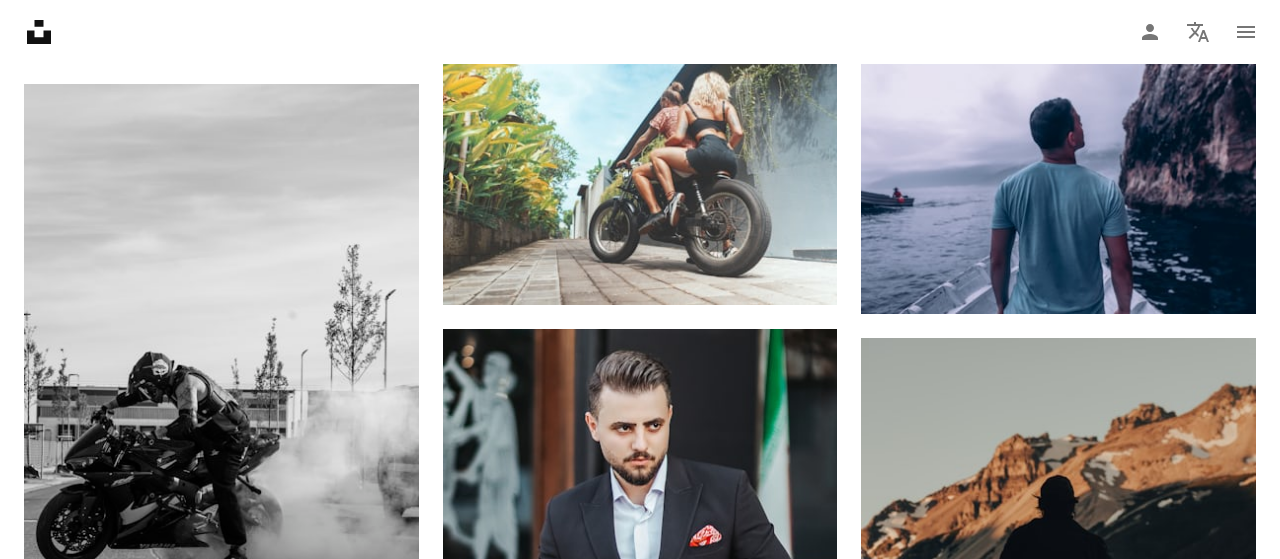 scroll, scrollTop: 3386, scrollLeft: 0, axis: vertical 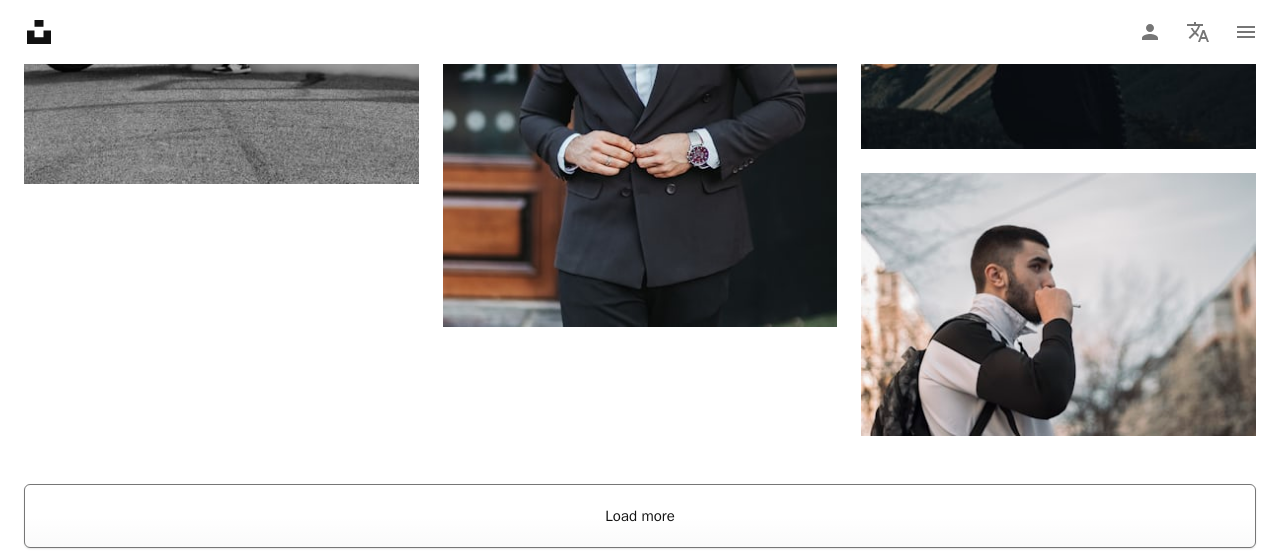 click on "Load more" at bounding box center [640, 516] 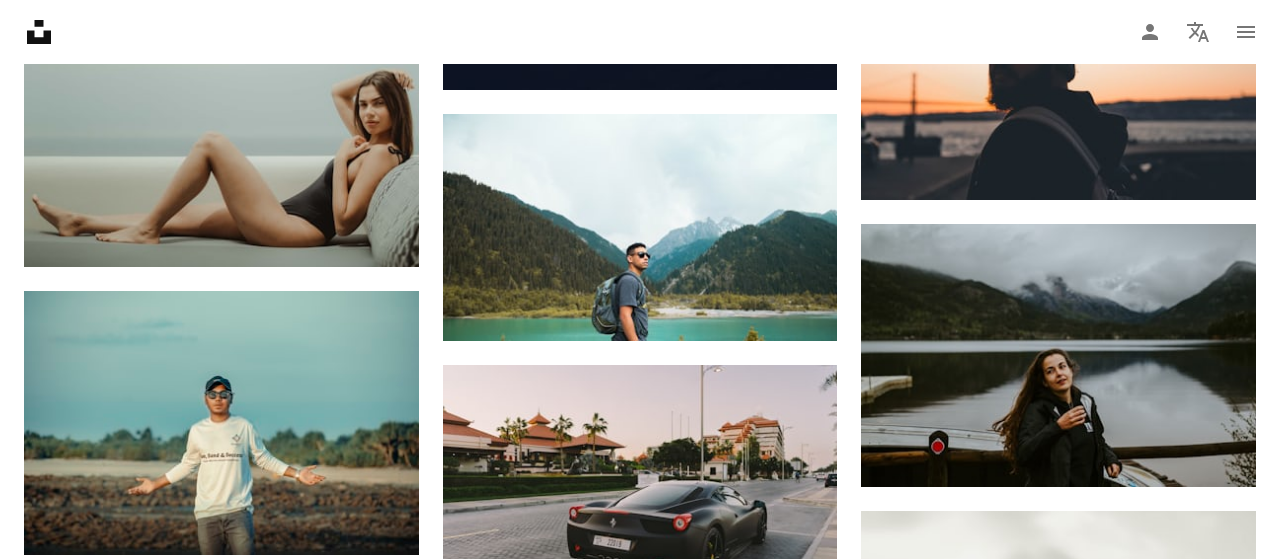 scroll, scrollTop: 3911, scrollLeft: 0, axis: vertical 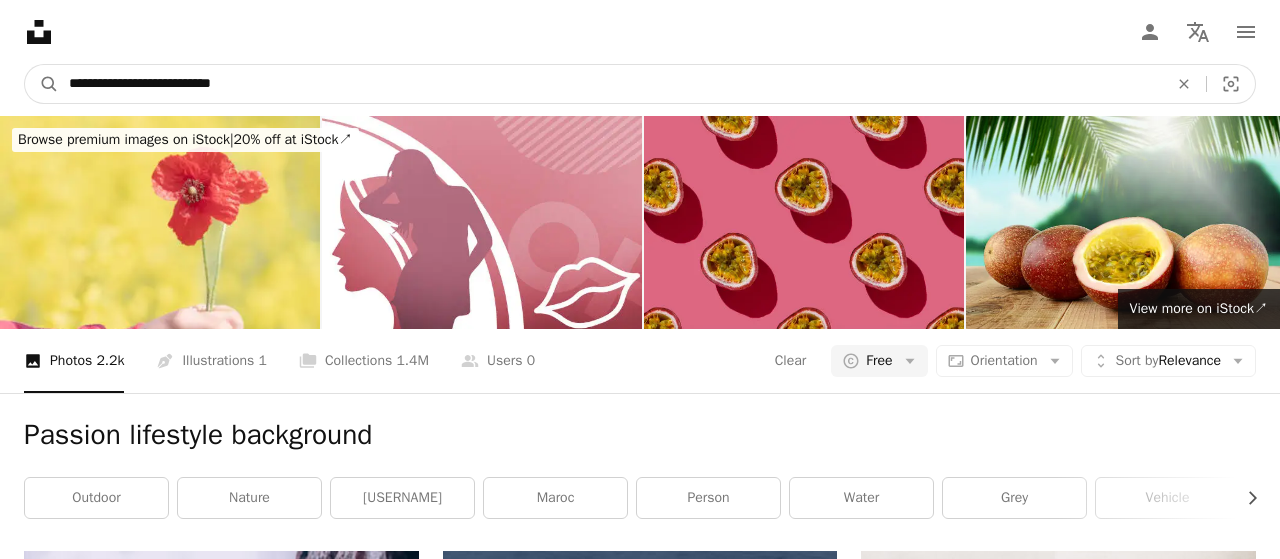 drag, startPoint x: 349, startPoint y: 98, endPoint x: 51, endPoint y: 111, distance: 298.28342 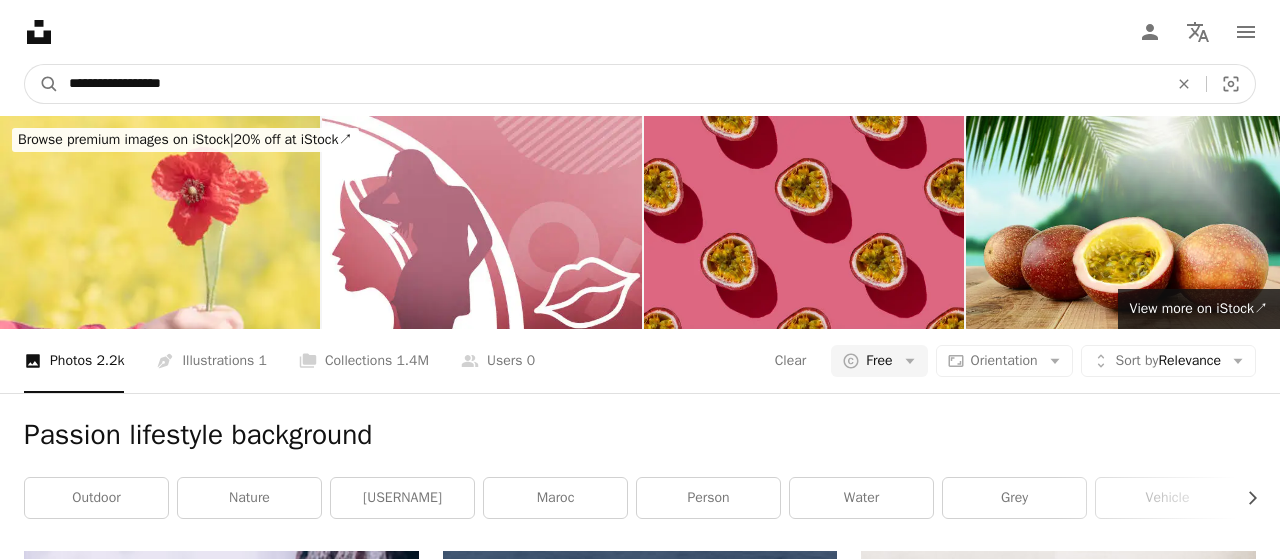 click on "A magnifying glass" at bounding box center (42, 84) 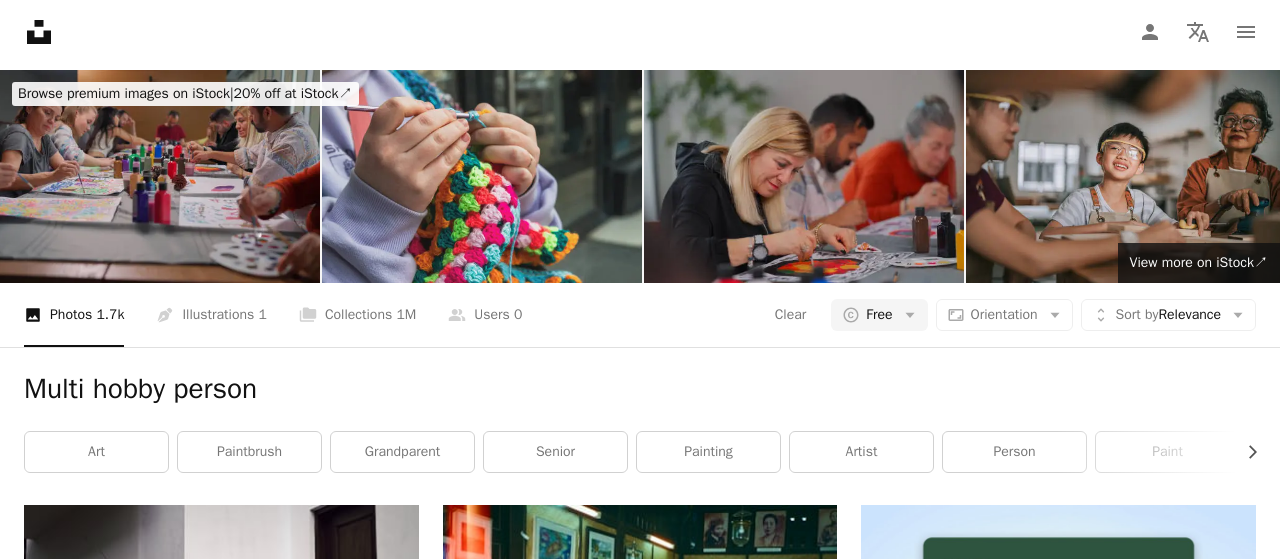 scroll, scrollTop: 0, scrollLeft: 0, axis: both 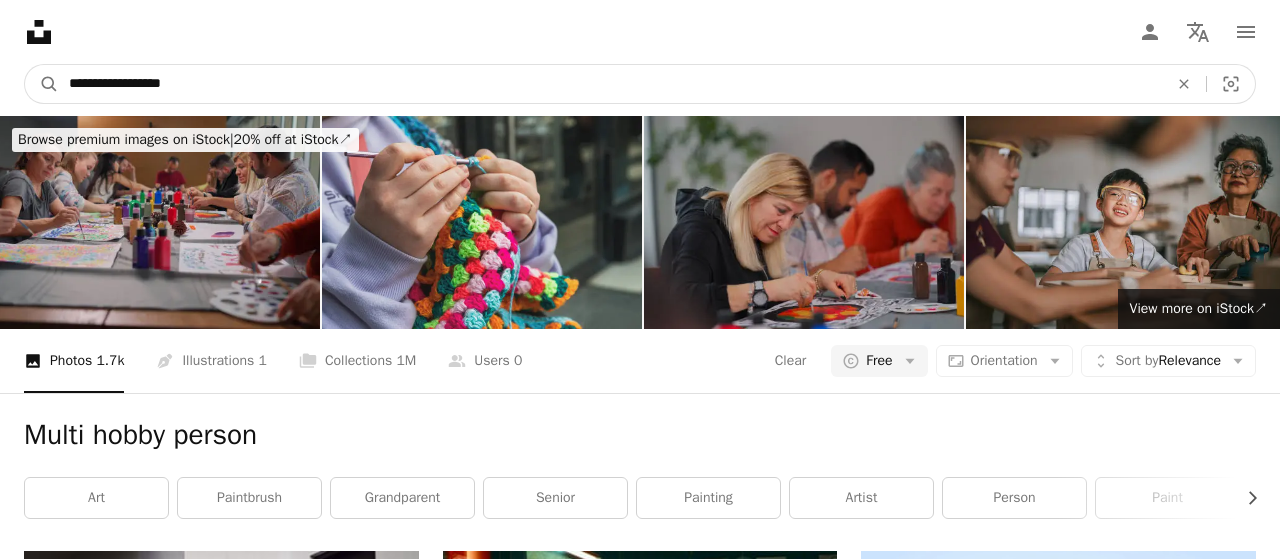 drag, startPoint x: 315, startPoint y: 89, endPoint x: 145, endPoint y: 85, distance: 170.04706 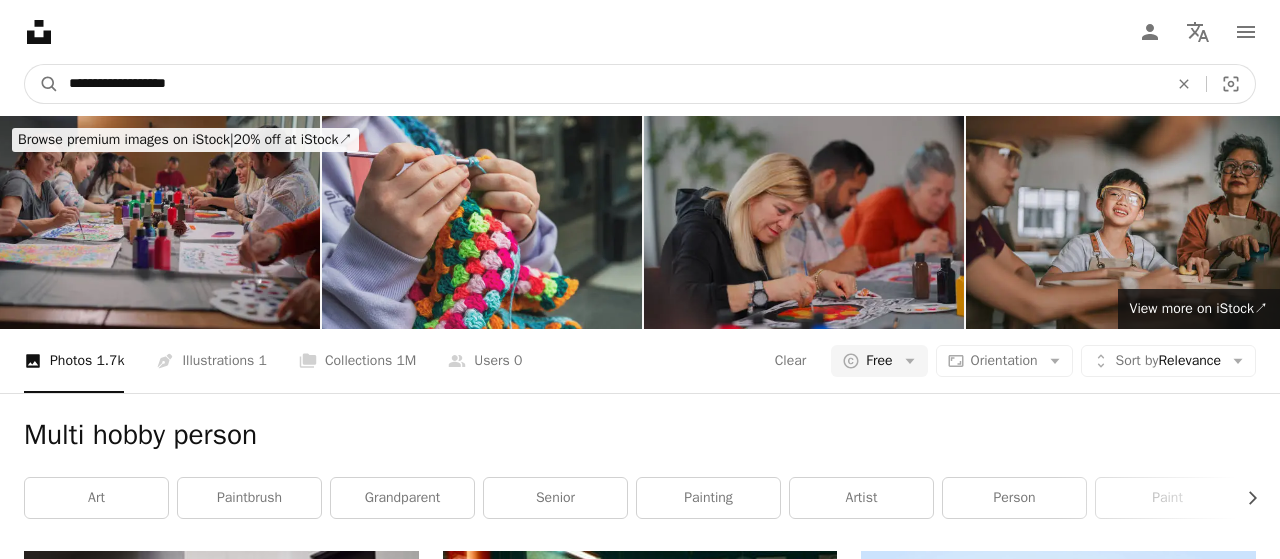click on "A magnifying glass" at bounding box center (42, 84) 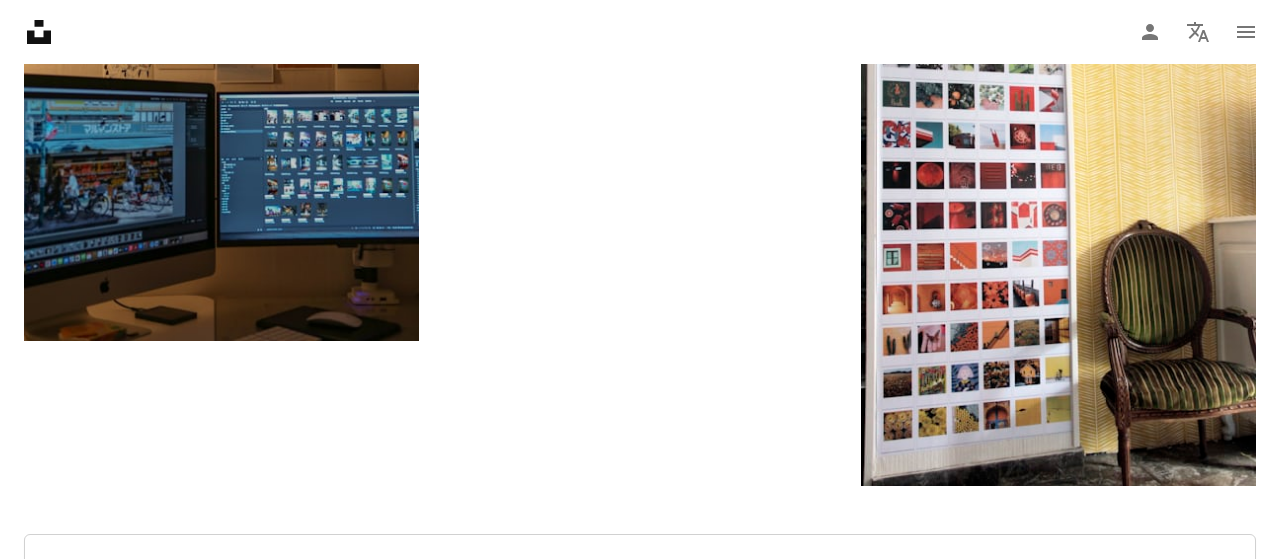 scroll, scrollTop: 3716, scrollLeft: 0, axis: vertical 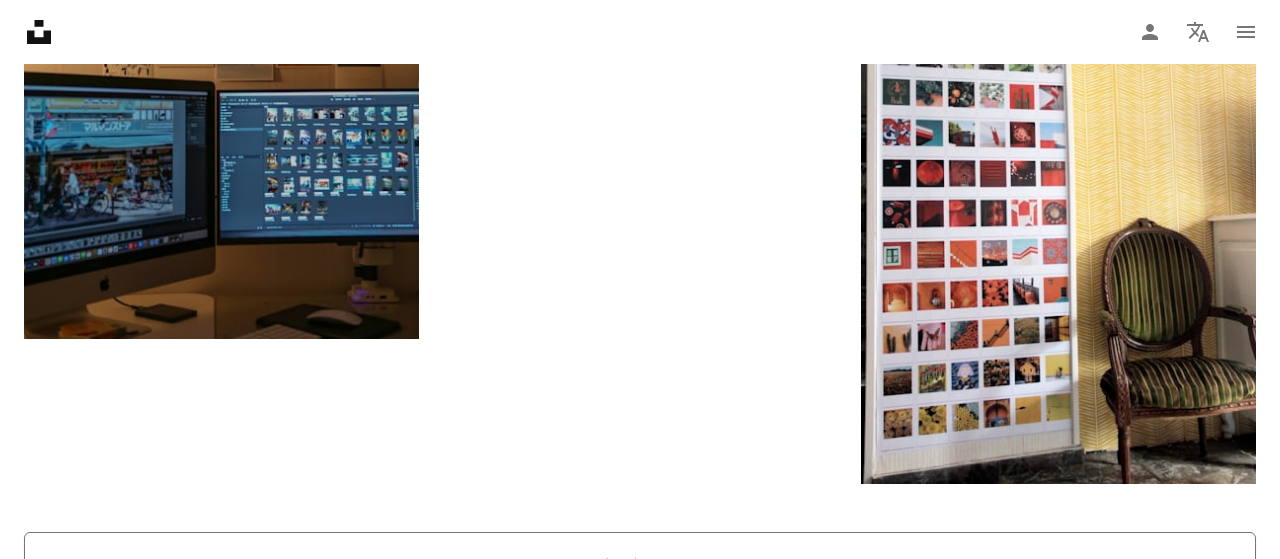 click on "Load more" at bounding box center (640, 564) 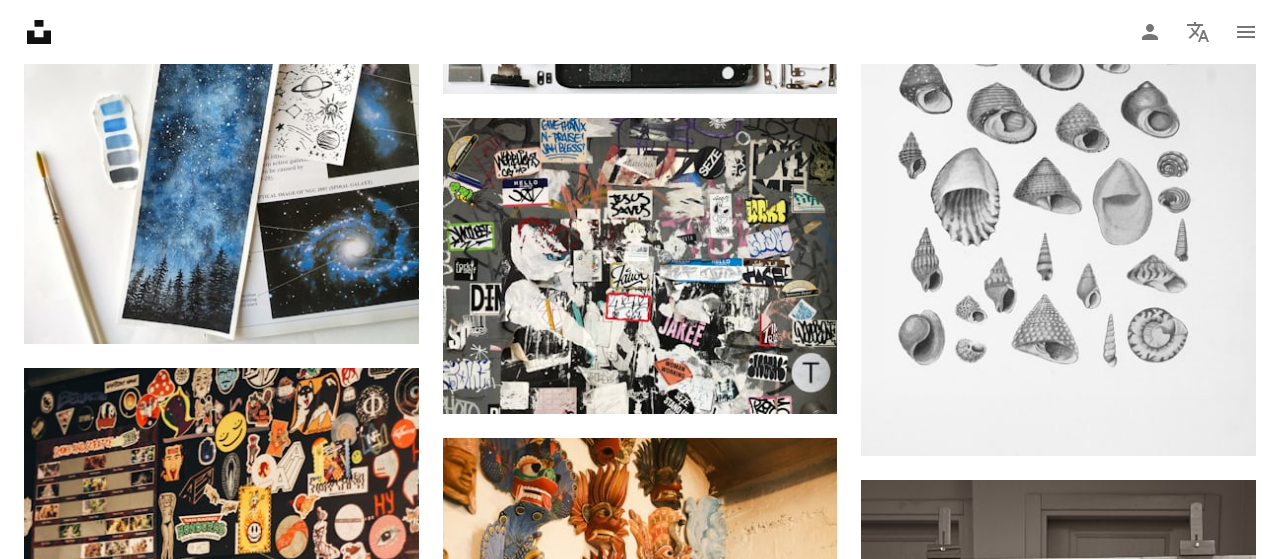 scroll, scrollTop: 9420, scrollLeft: 0, axis: vertical 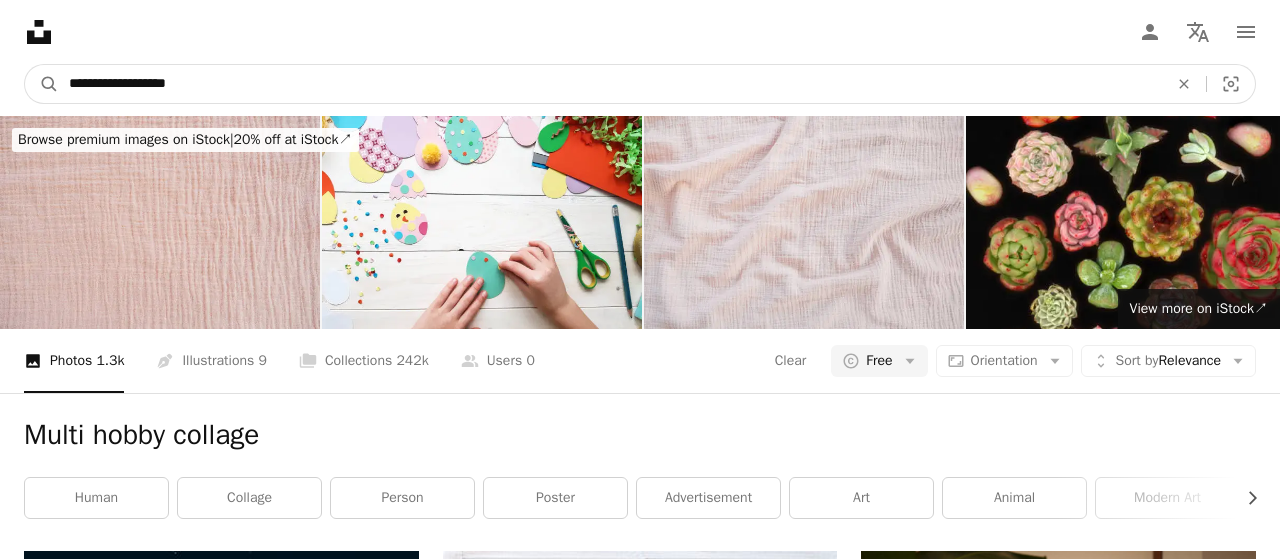 drag, startPoint x: 319, startPoint y: 77, endPoint x: 0, endPoint y: 84, distance: 319.07678 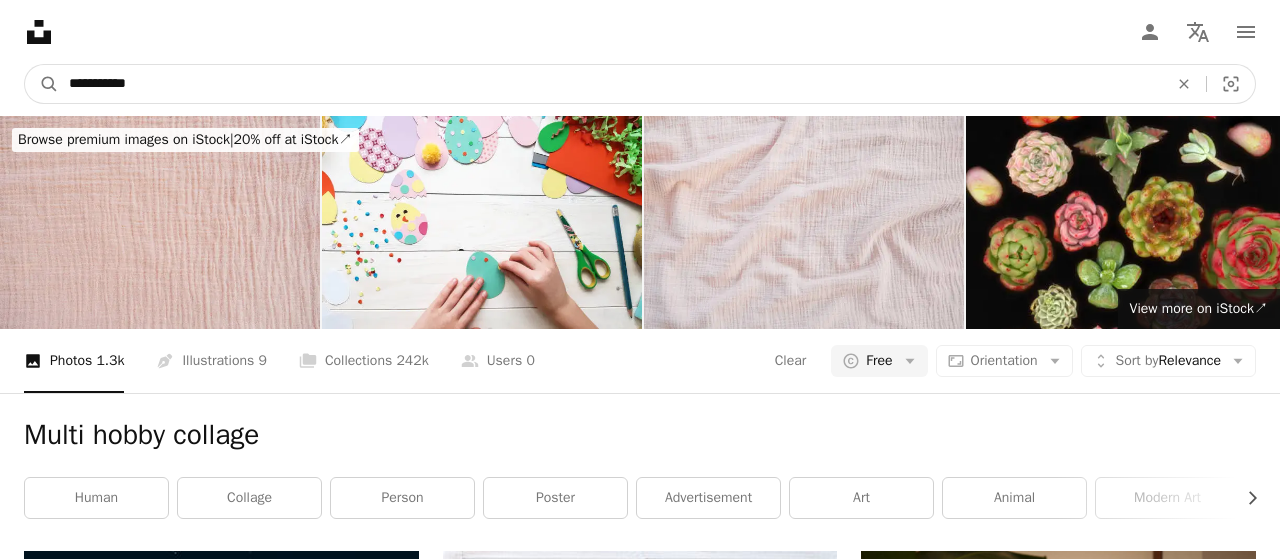 type on "**********" 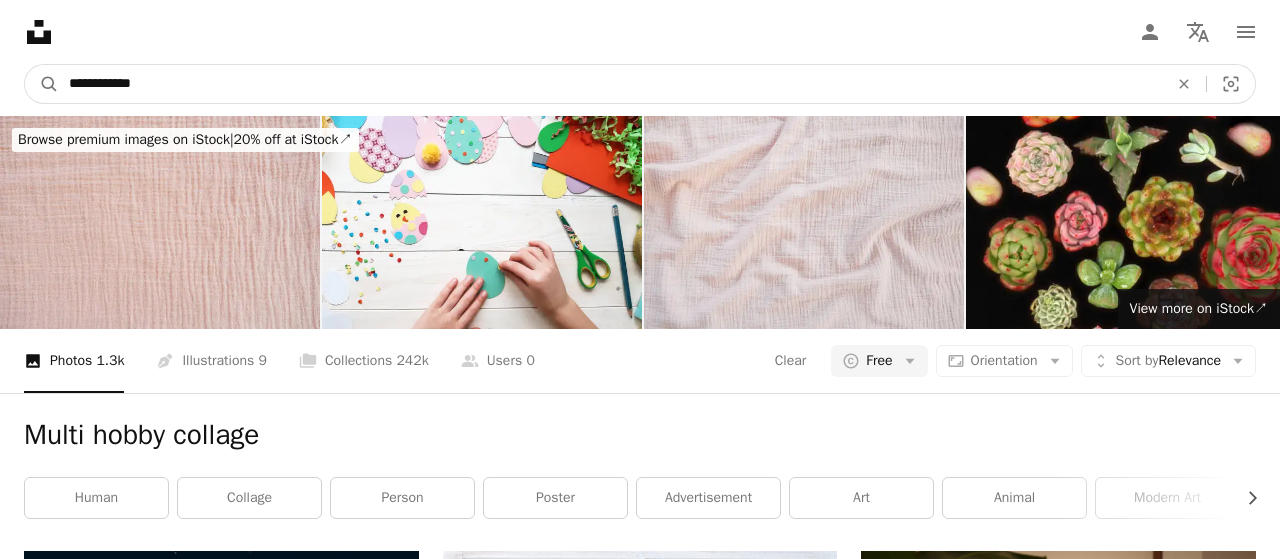 click on "A magnifying glass" at bounding box center [42, 84] 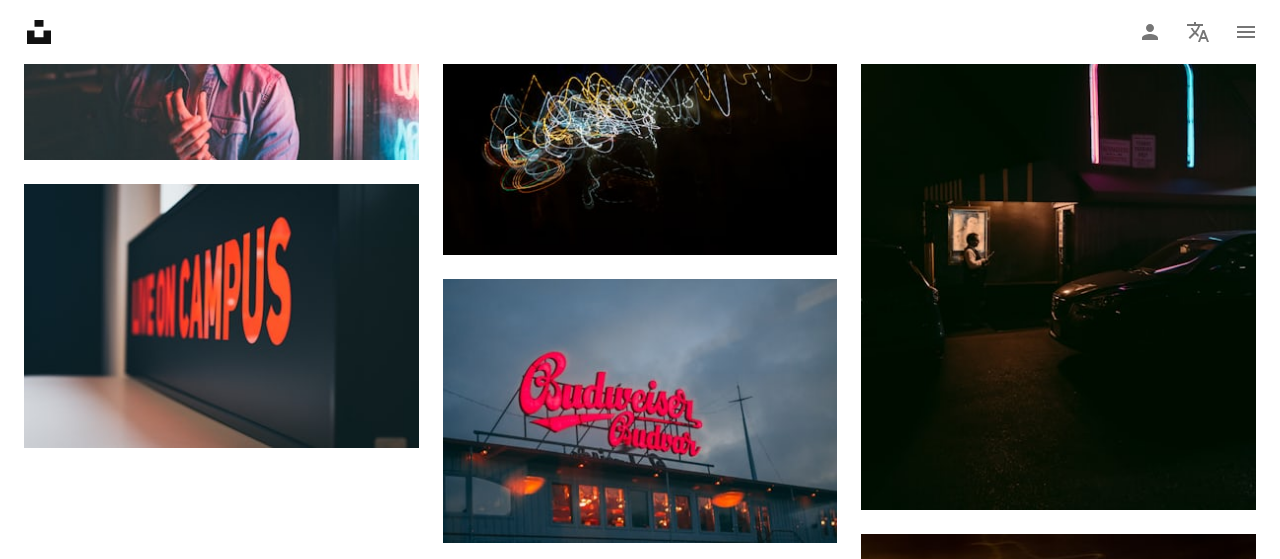 scroll, scrollTop: 2292, scrollLeft: 0, axis: vertical 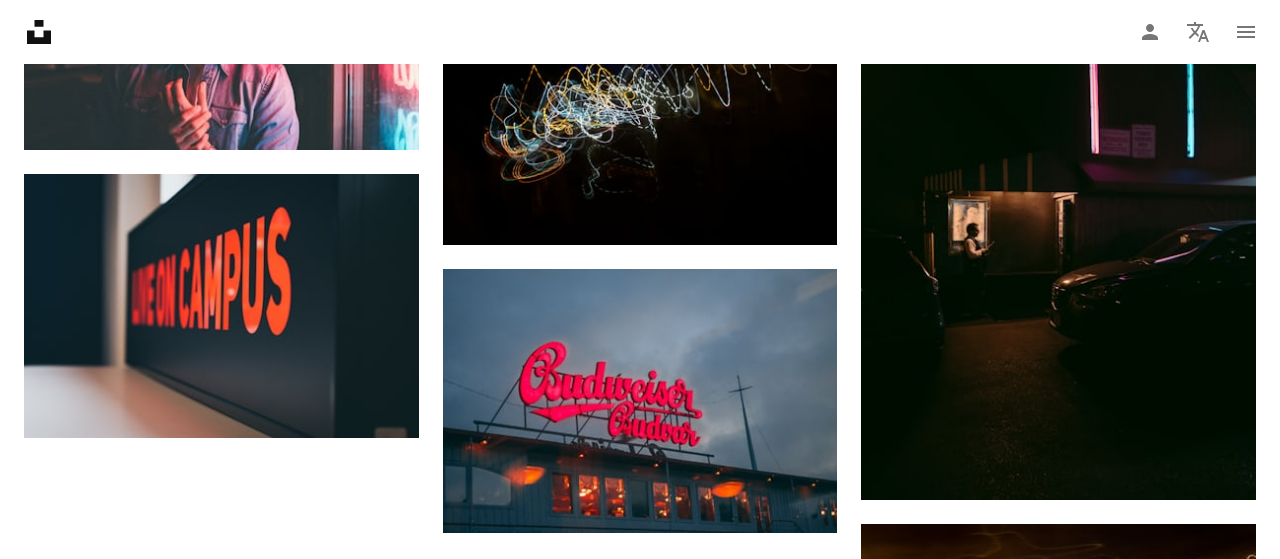 click on "Load more" at bounding box center (640, 1156) 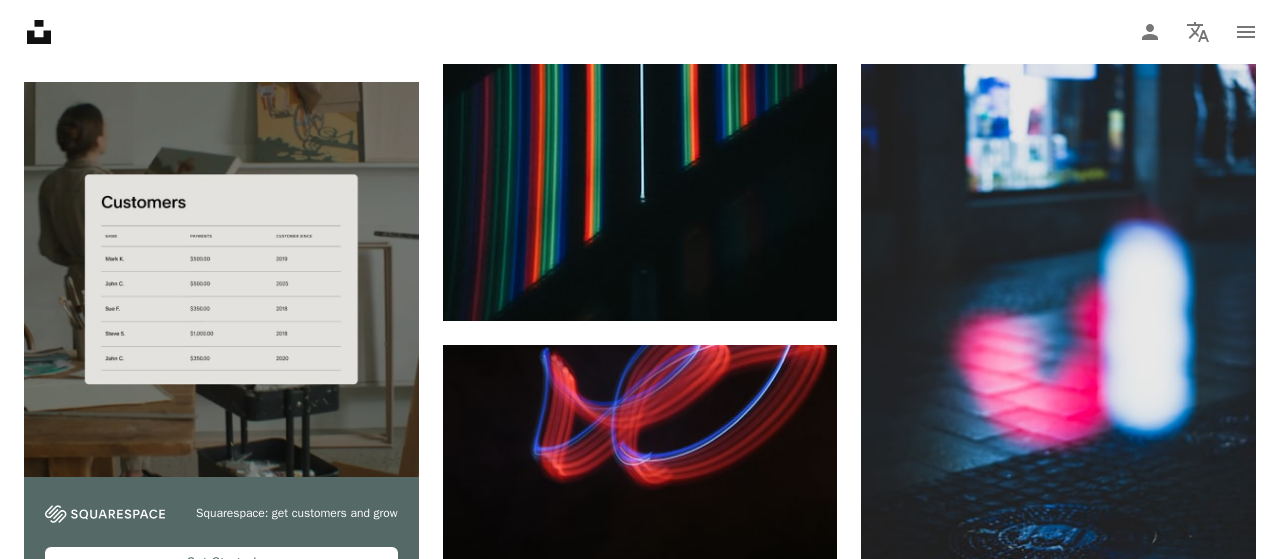 scroll, scrollTop: 5091, scrollLeft: 0, axis: vertical 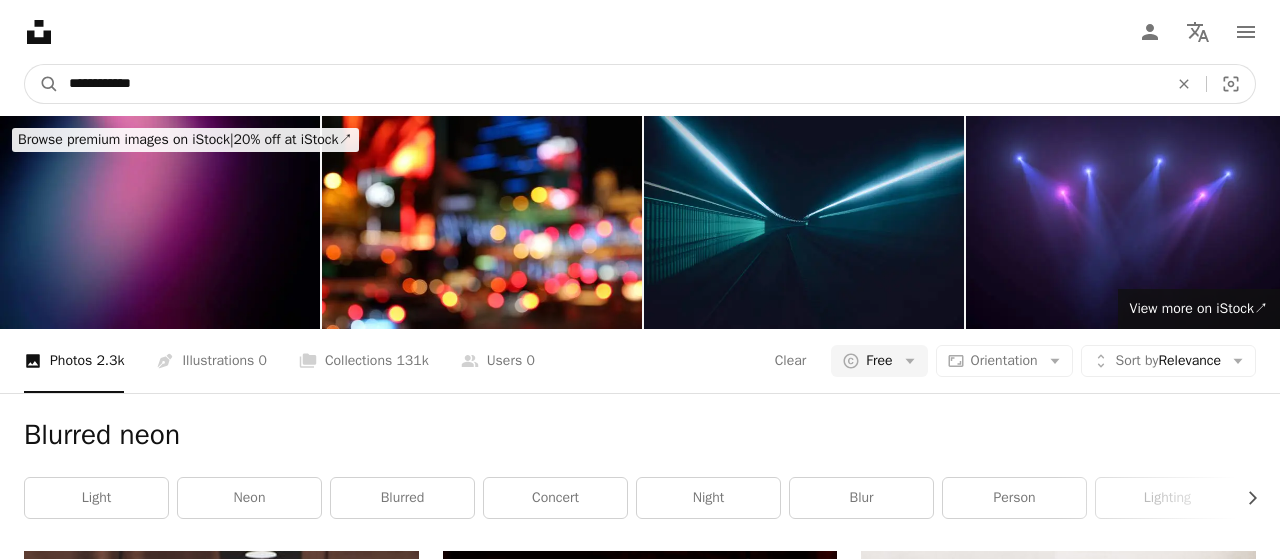 click on "**********" at bounding box center (610, 84) 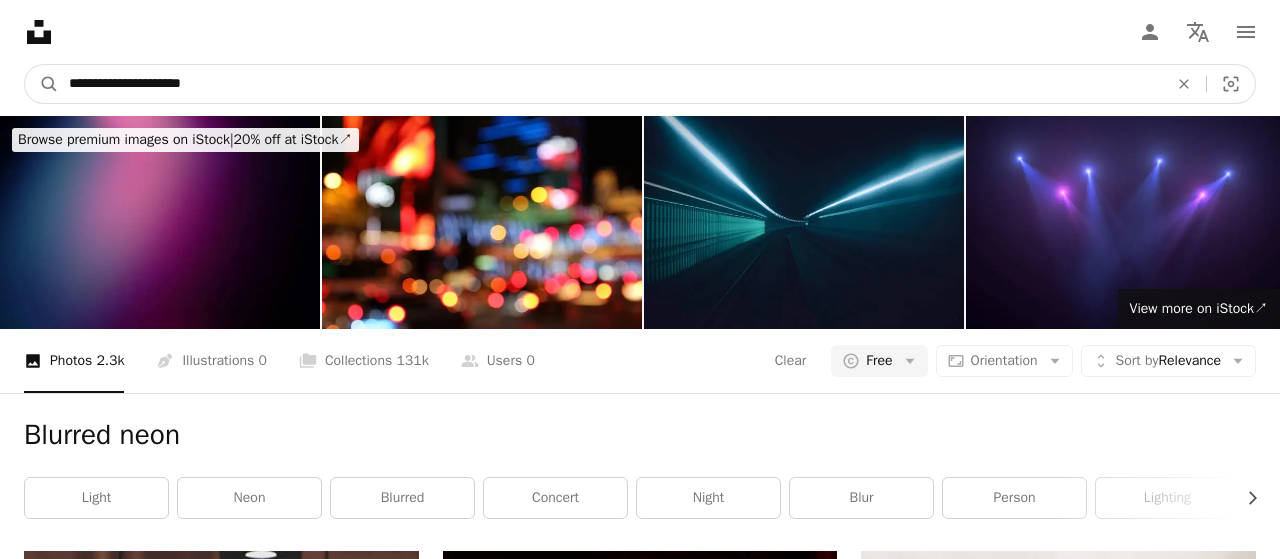 type on "**********" 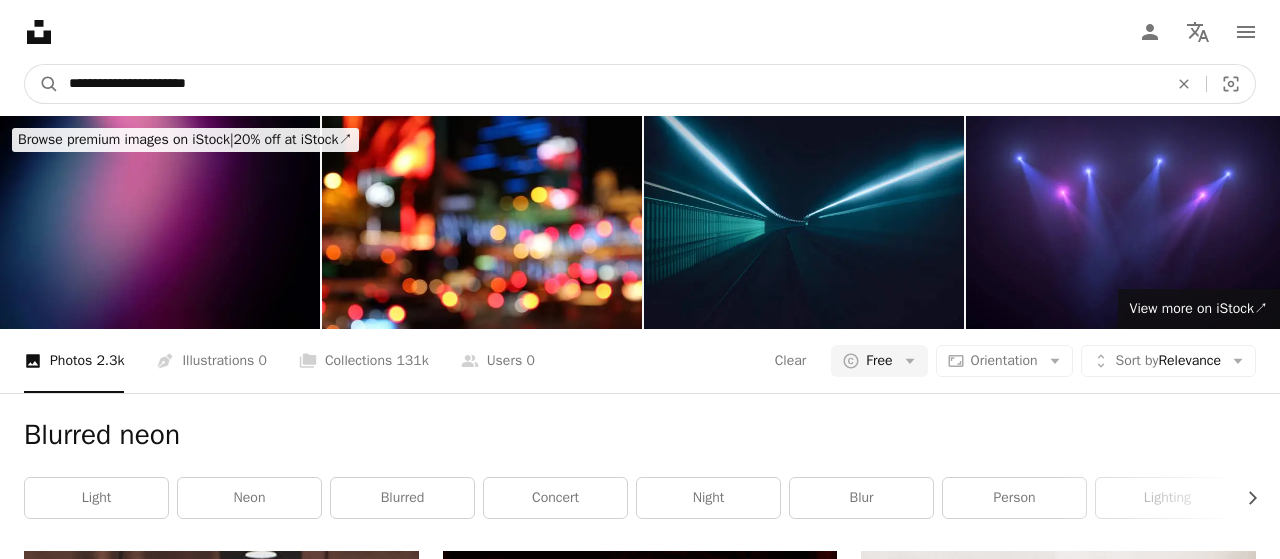 click on "A magnifying glass" at bounding box center (42, 84) 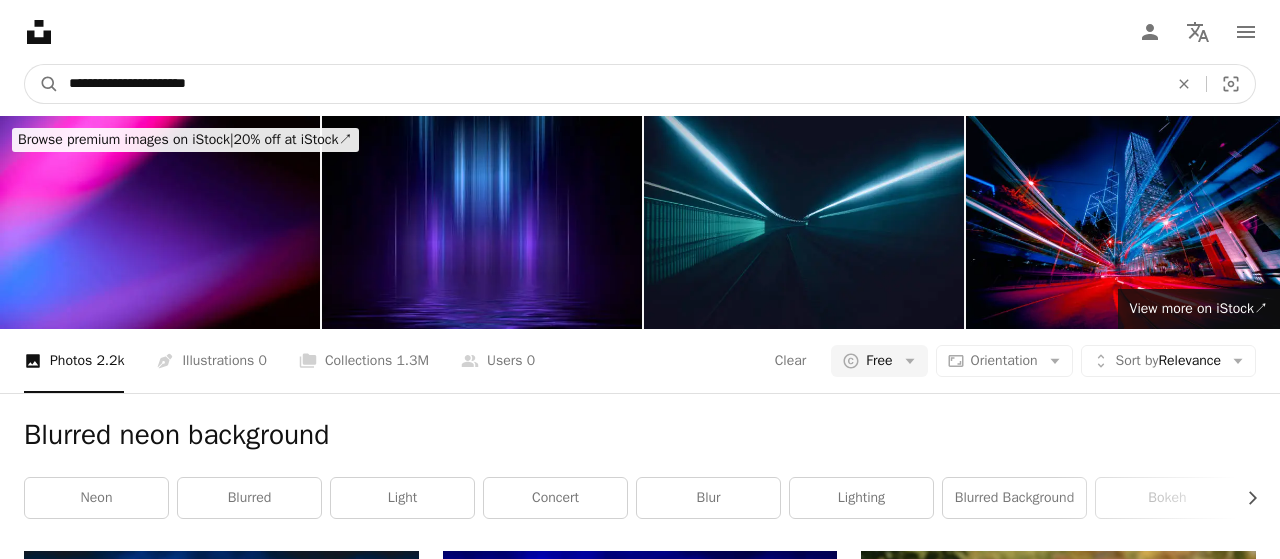 click on "**********" at bounding box center (610, 84) 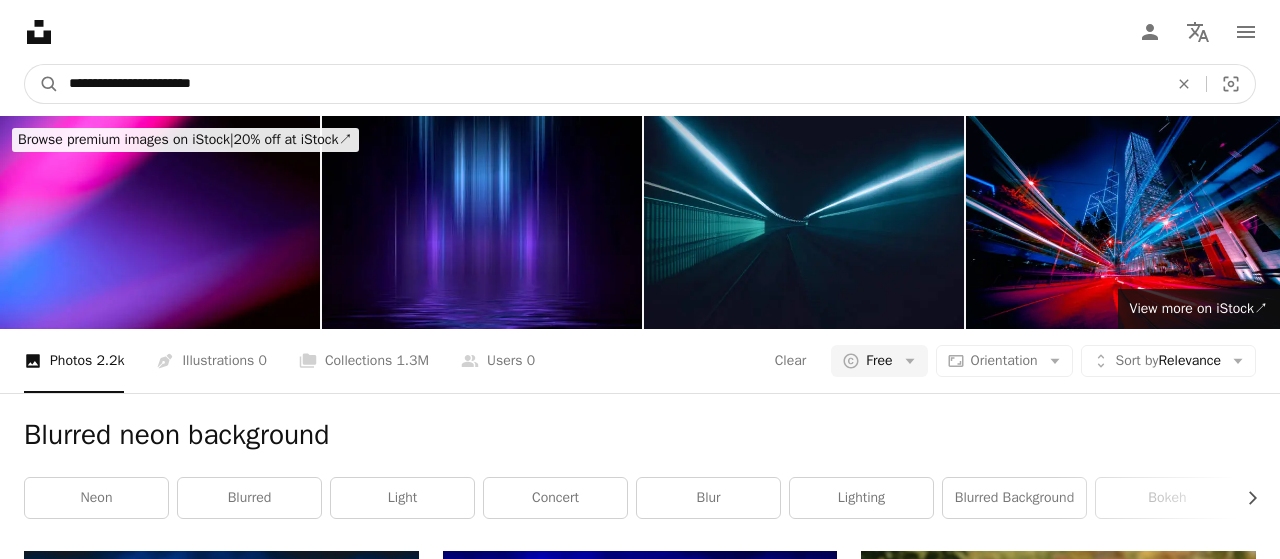 type on "**********" 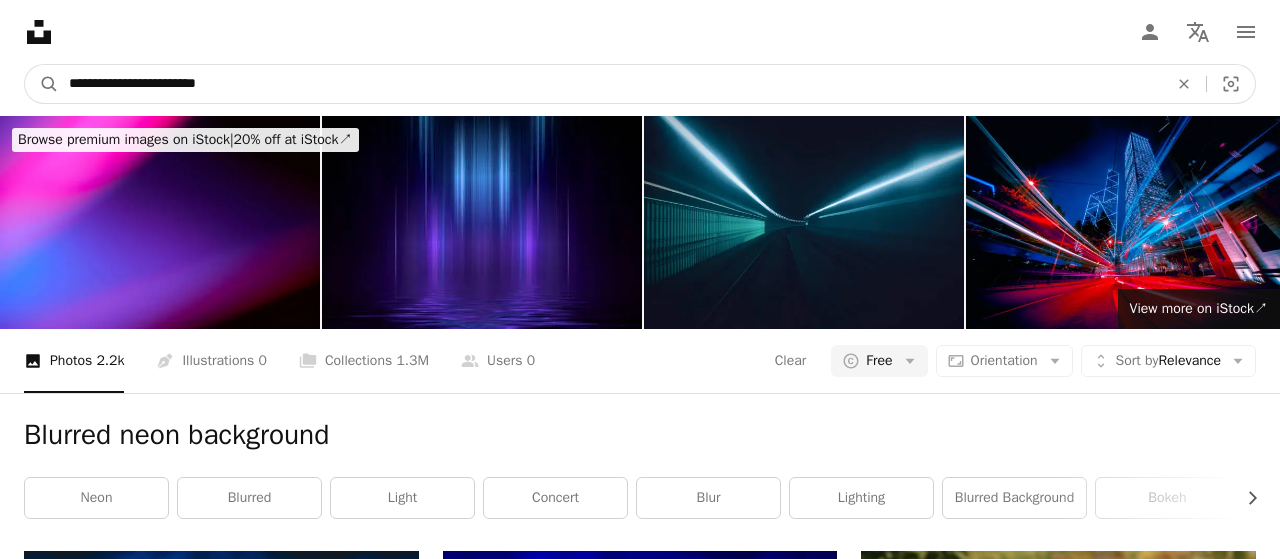 click on "A magnifying glass" at bounding box center [42, 84] 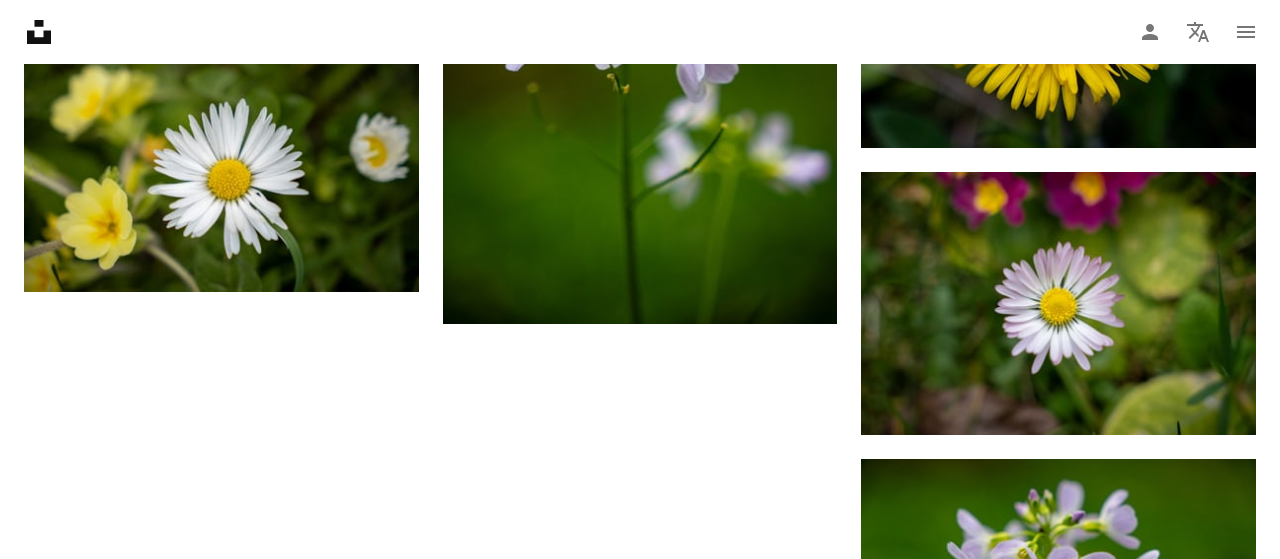scroll, scrollTop: 2866, scrollLeft: 0, axis: vertical 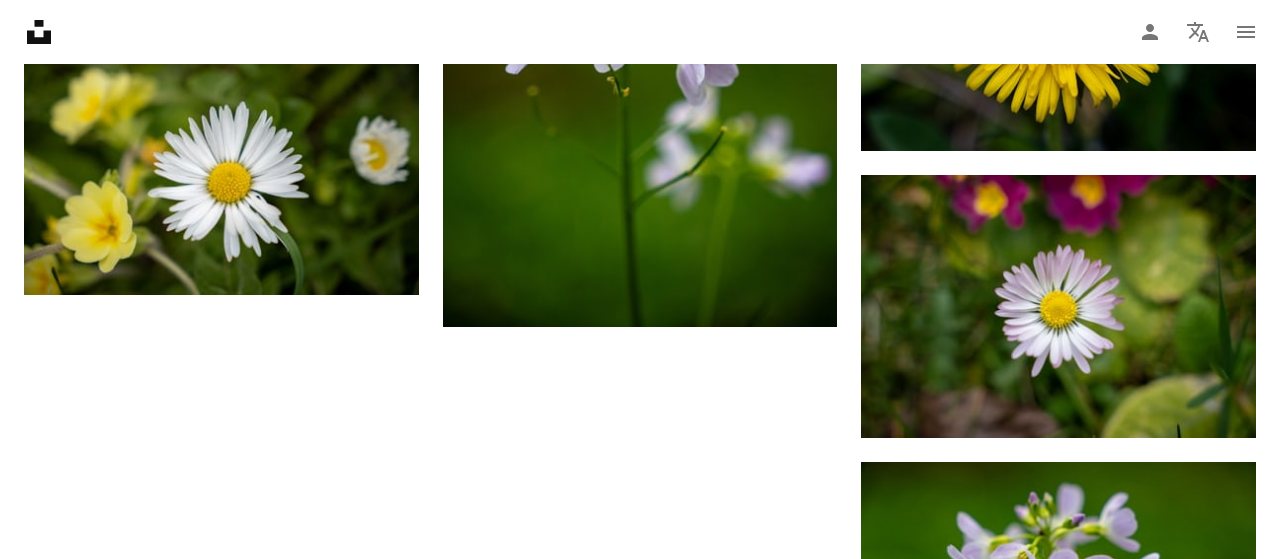 click on "Load more" at bounding box center [640, 1051] 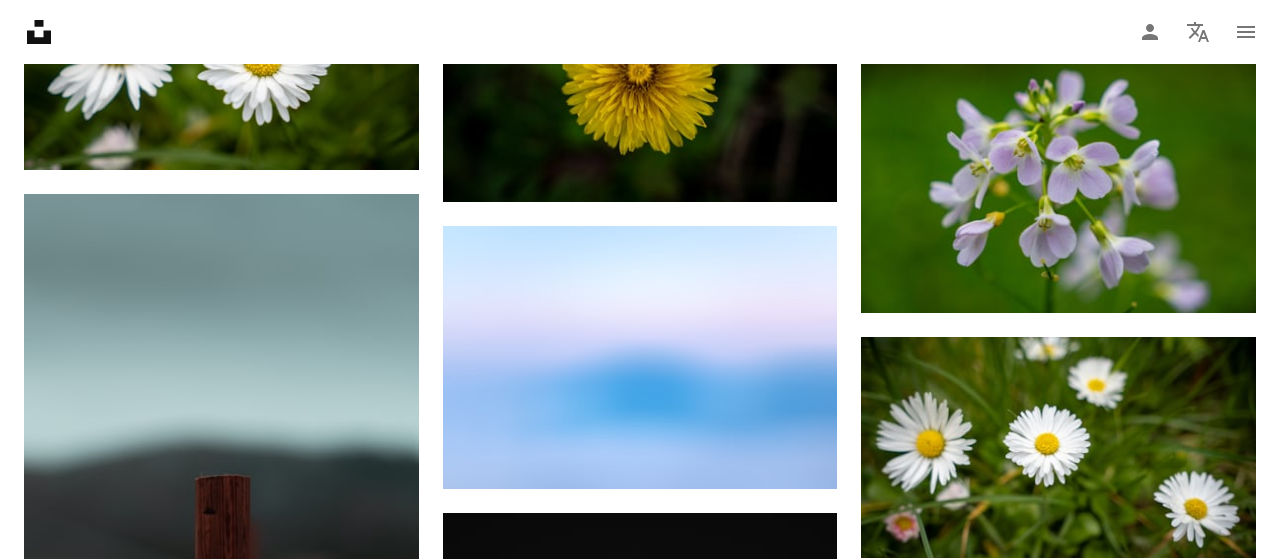 scroll, scrollTop: 3327, scrollLeft: 0, axis: vertical 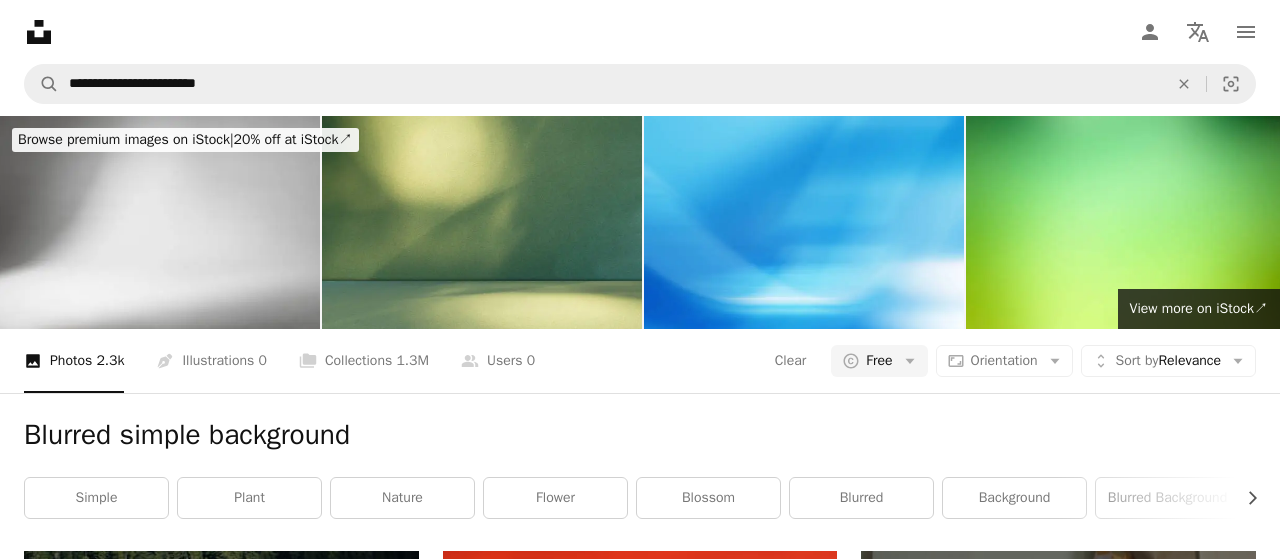 click on "Unsplash logo Unsplash Home" 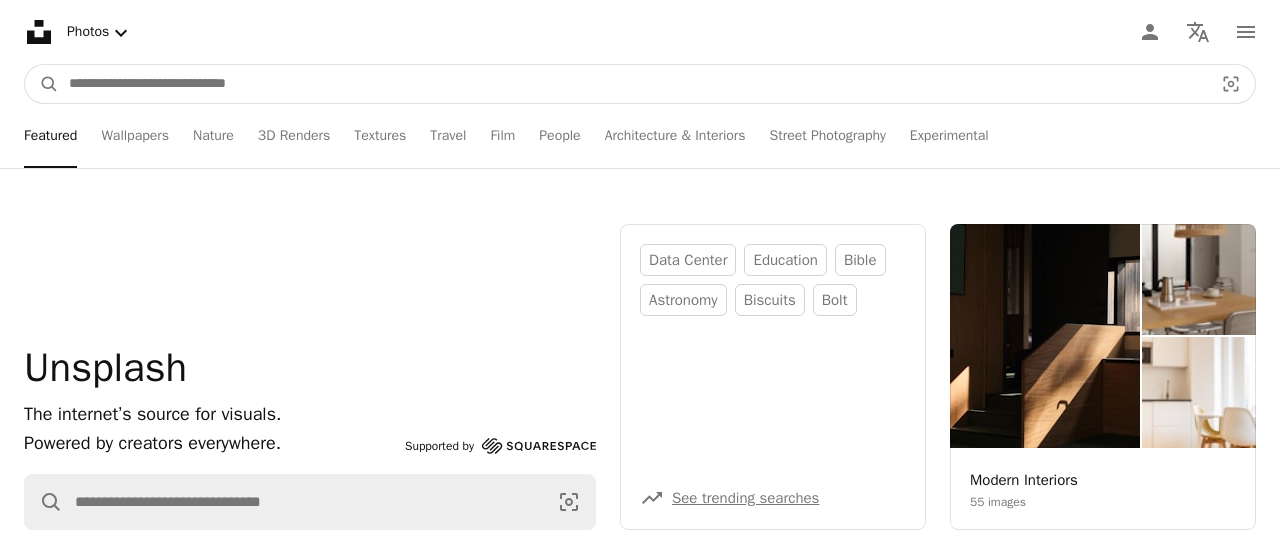 click at bounding box center [633, 84] 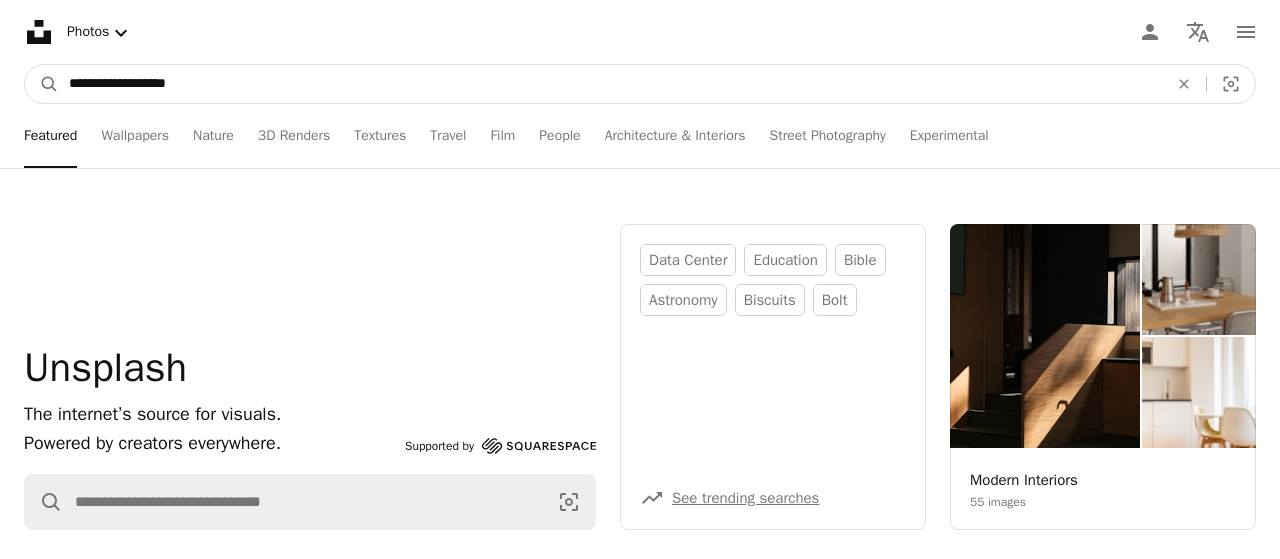 type on "**********" 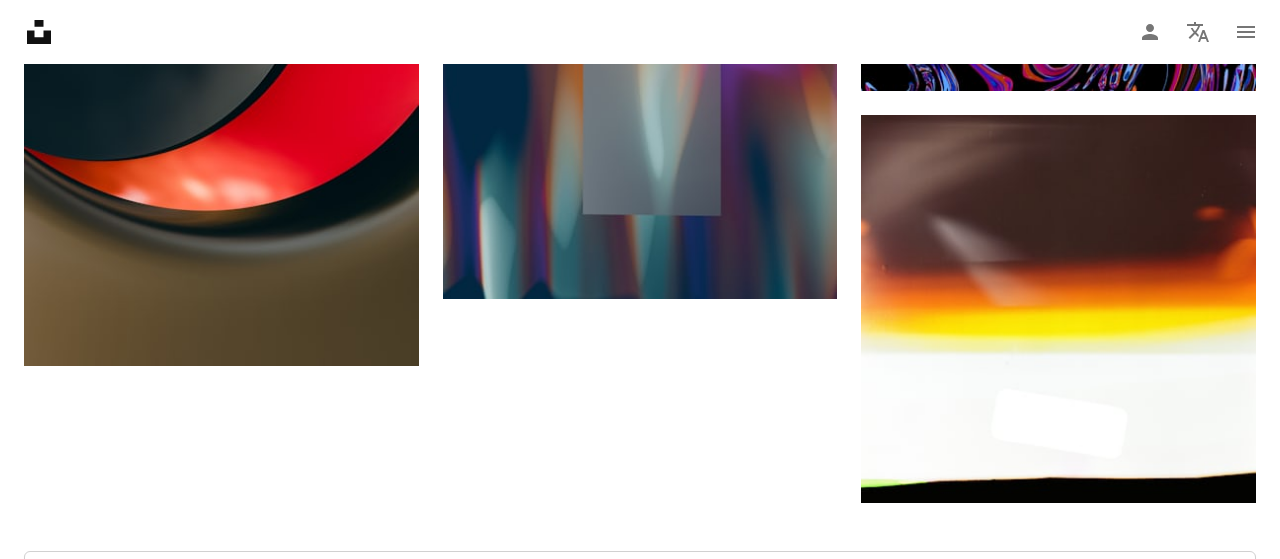 scroll, scrollTop: 3159, scrollLeft: 0, axis: vertical 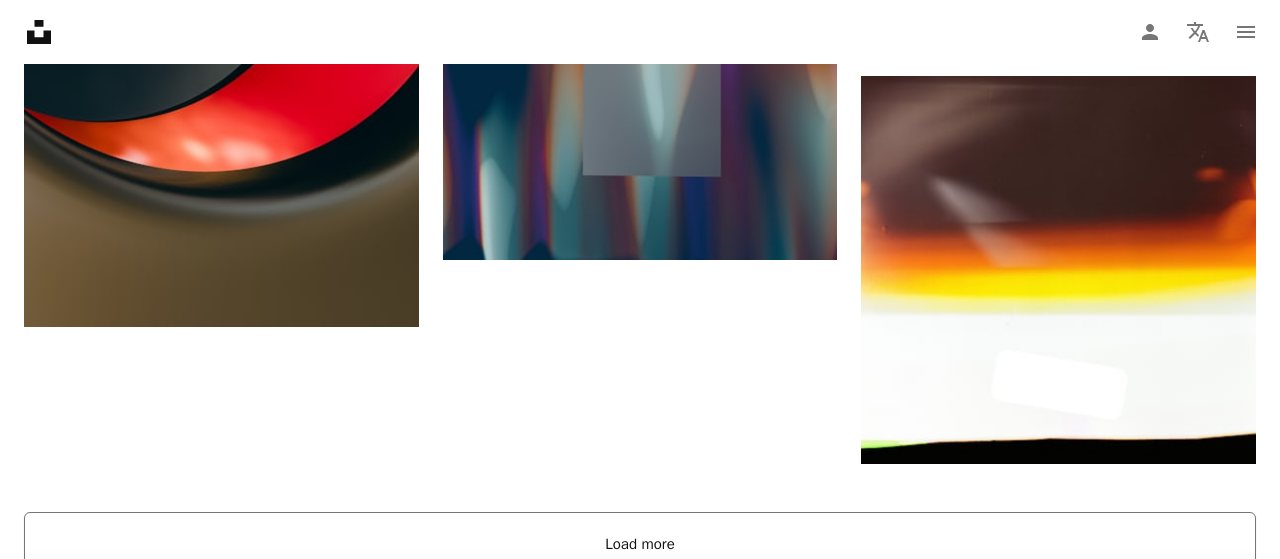 click on "Load more" at bounding box center [640, 544] 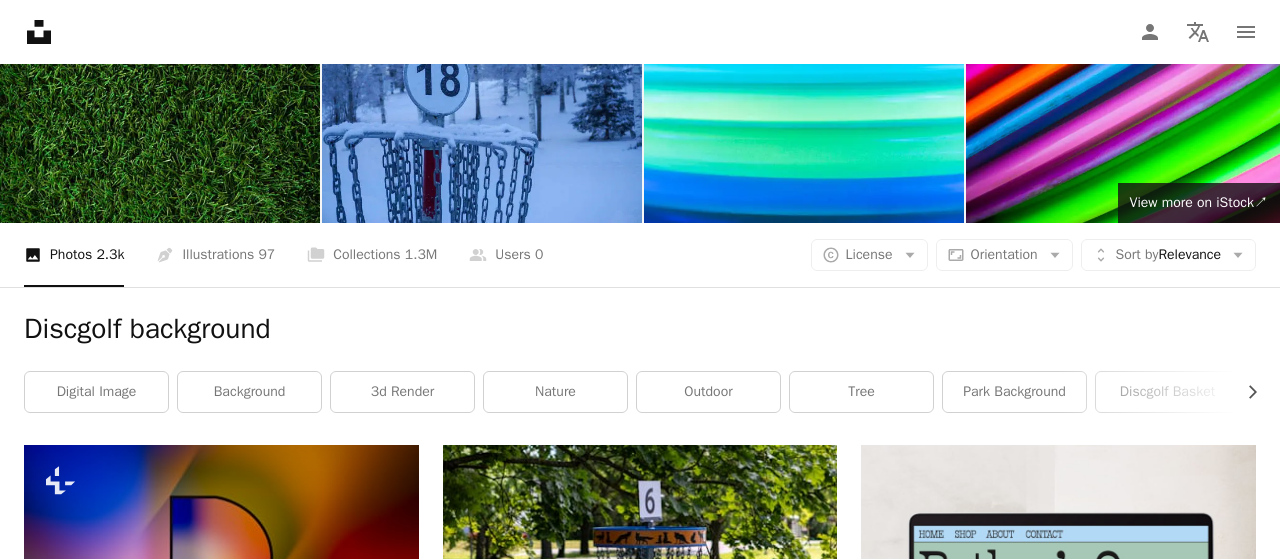 scroll, scrollTop: 0, scrollLeft: 0, axis: both 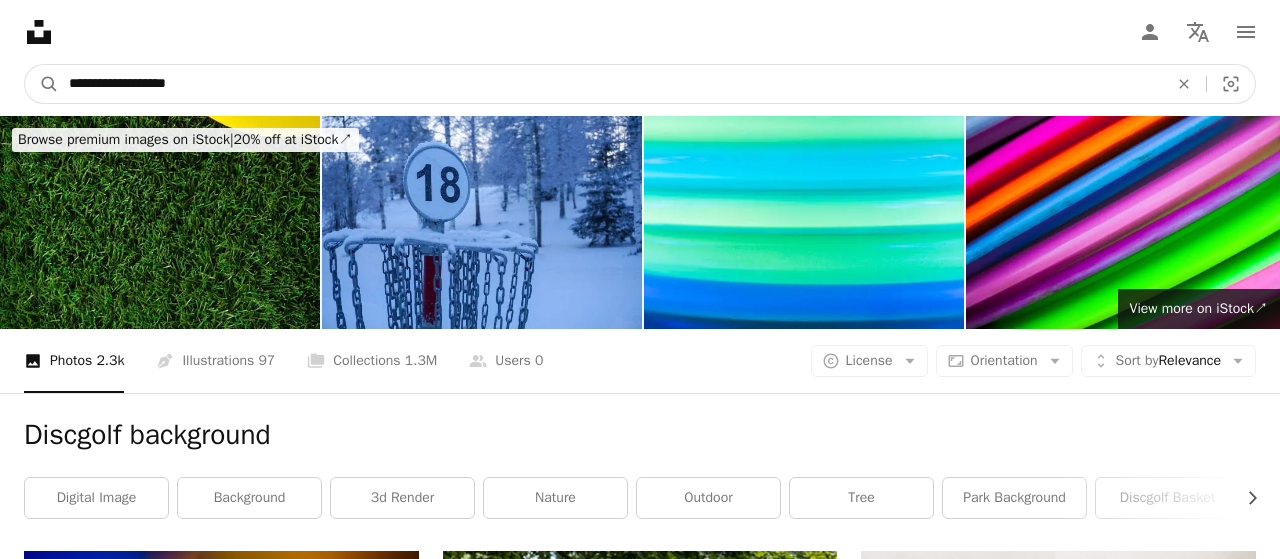 drag, startPoint x: 118, startPoint y: 79, endPoint x: 39, endPoint y: 73, distance: 79.22752 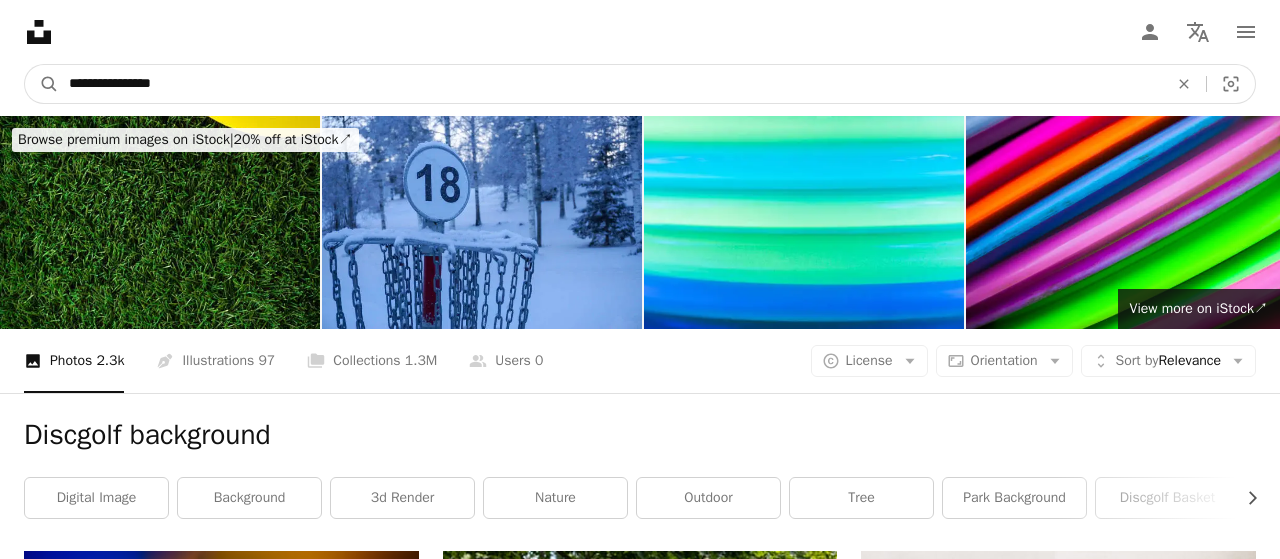 type on "**********" 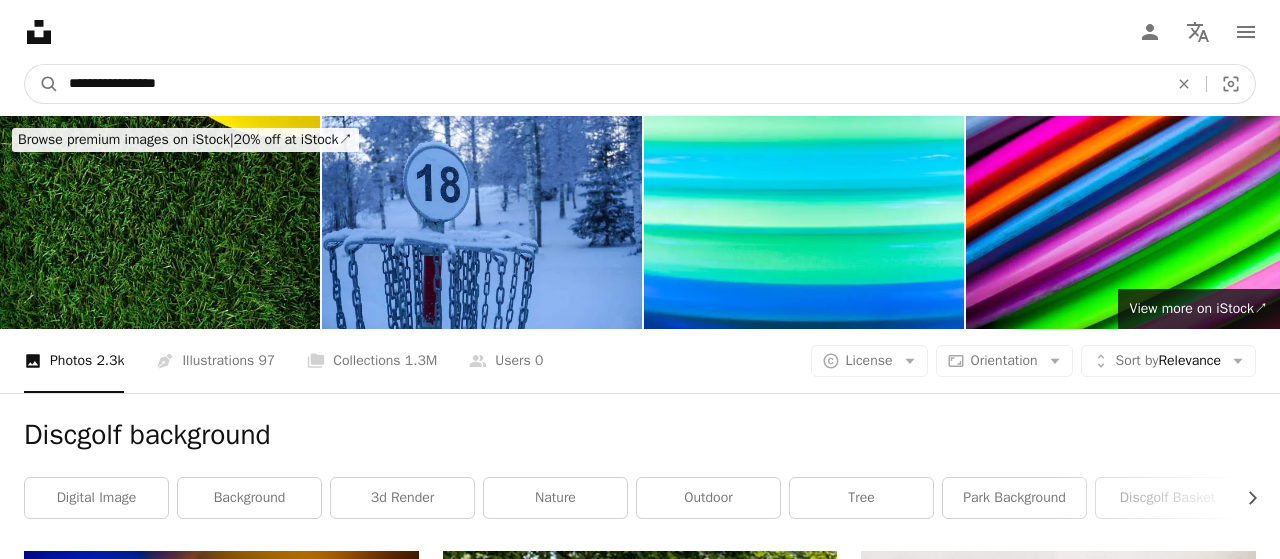 click on "A magnifying glass" at bounding box center [42, 84] 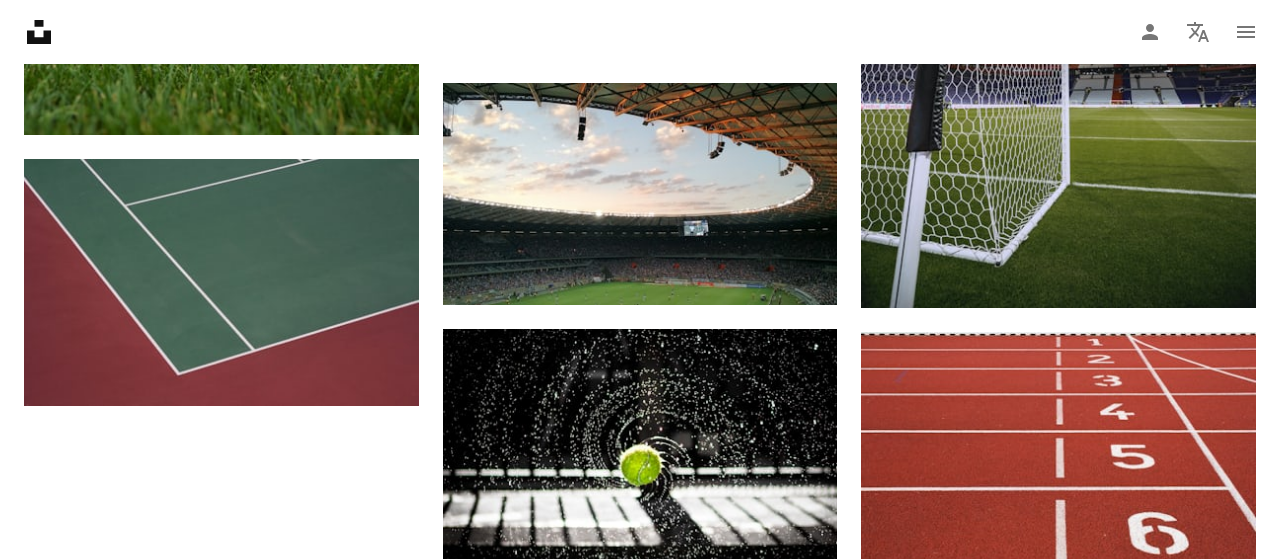 scroll, scrollTop: 2319, scrollLeft: 0, axis: vertical 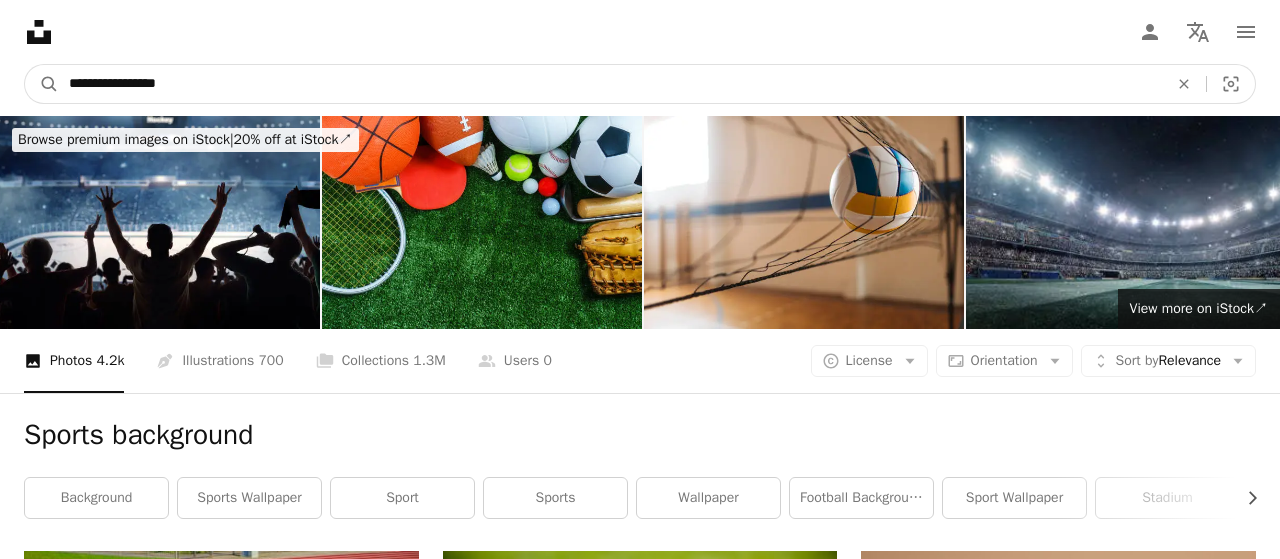 drag, startPoint x: 360, startPoint y: 80, endPoint x: 43, endPoint y: 59, distance: 317.69482 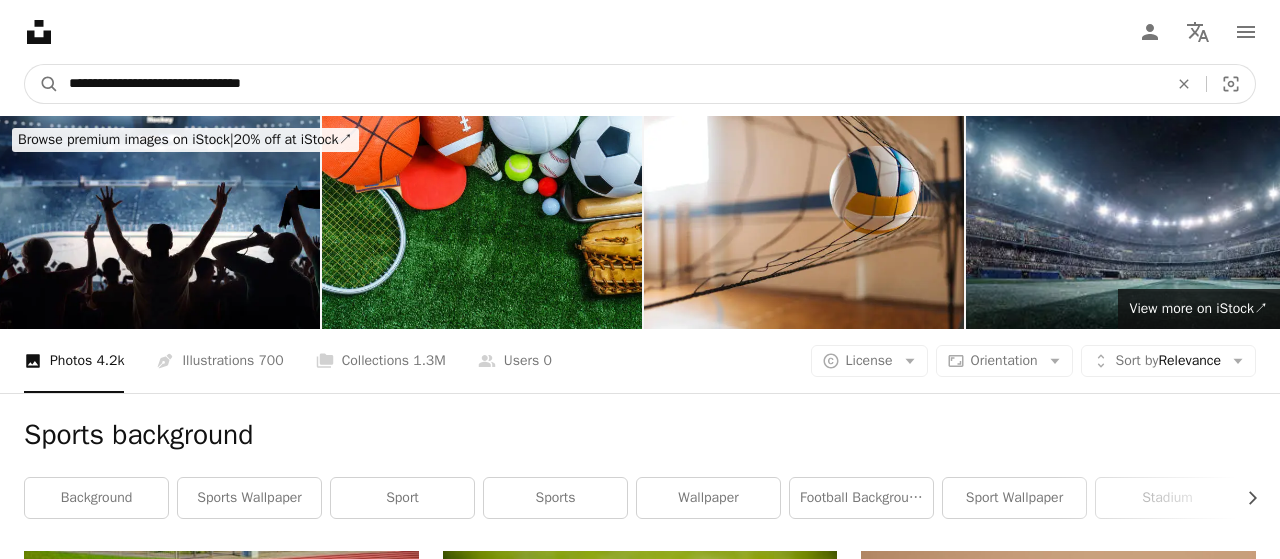 type on "**********" 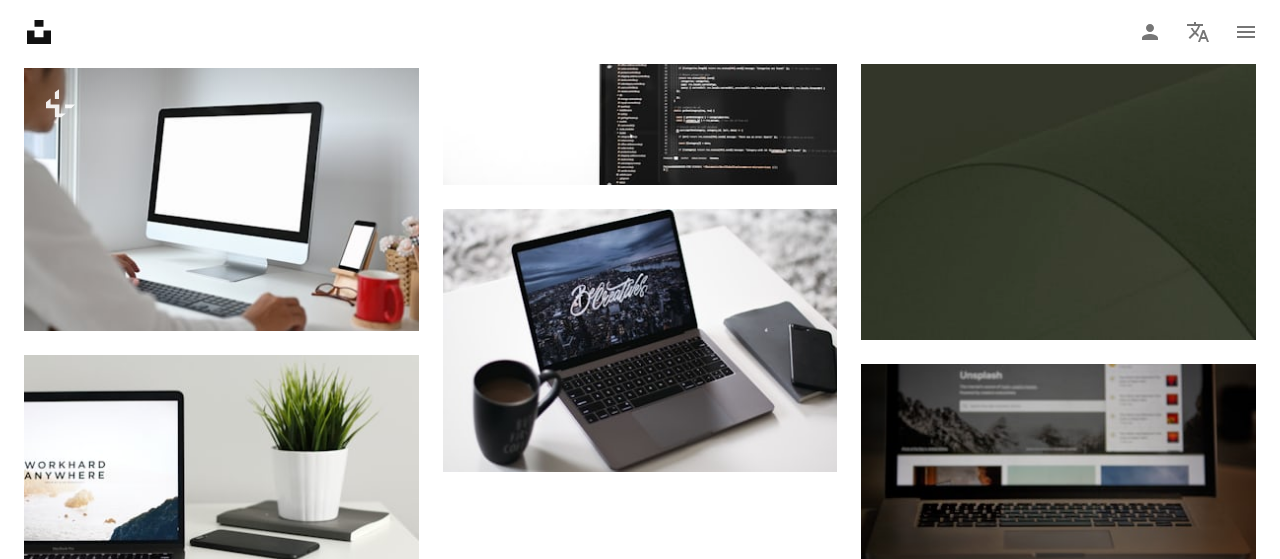scroll, scrollTop: 2689, scrollLeft: 0, axis: vertical 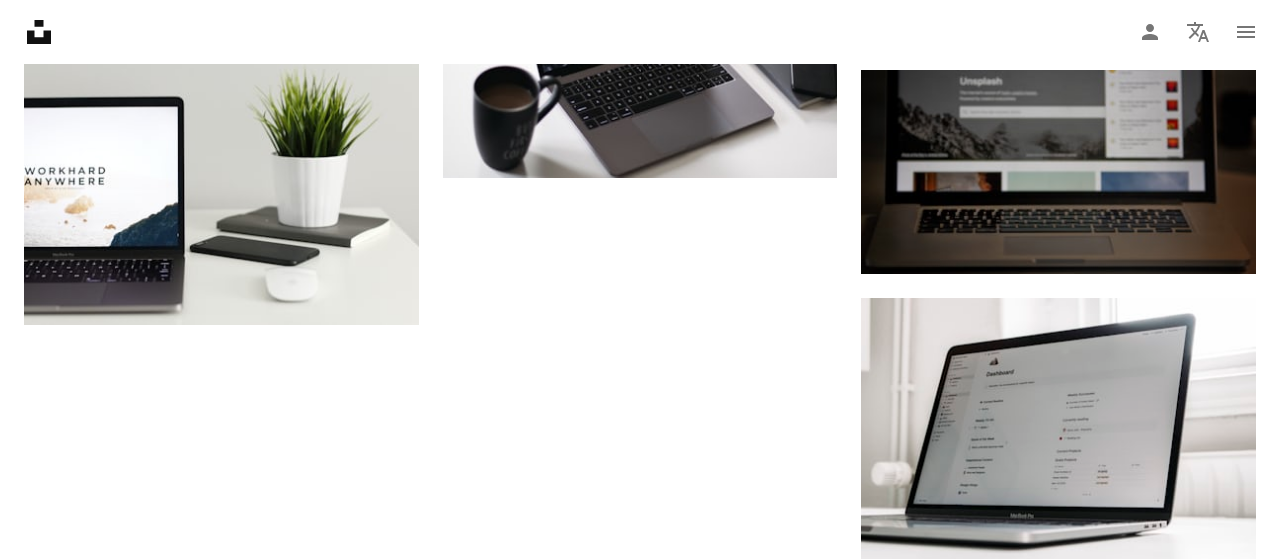 click on "Load more" at bounding box center [640, 948] 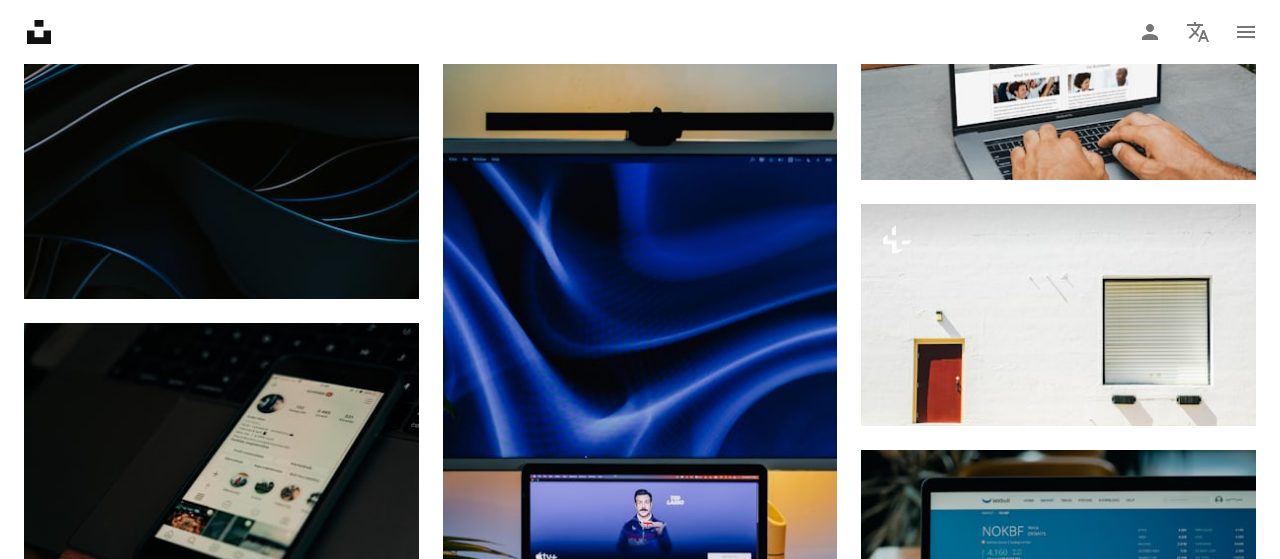 scroll, scrollTop: 4987, scrollLeft: 0, axis: vertical 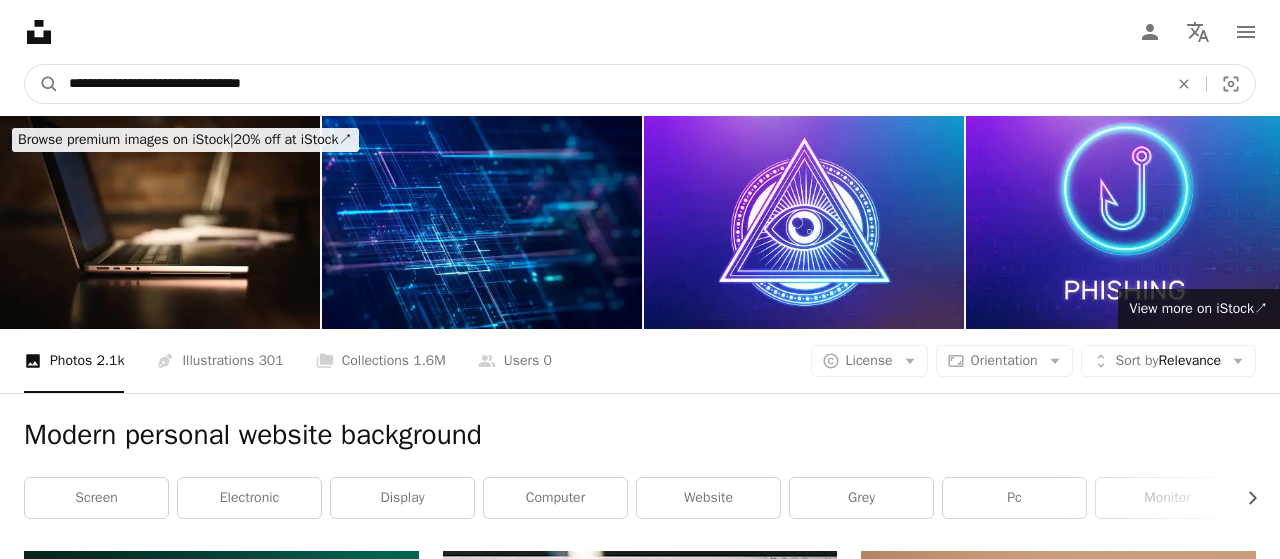 drag, startPoint x: 325, startPoint y: 81, endPoint x: 0, endPoint y: 69, distance: 325.22147 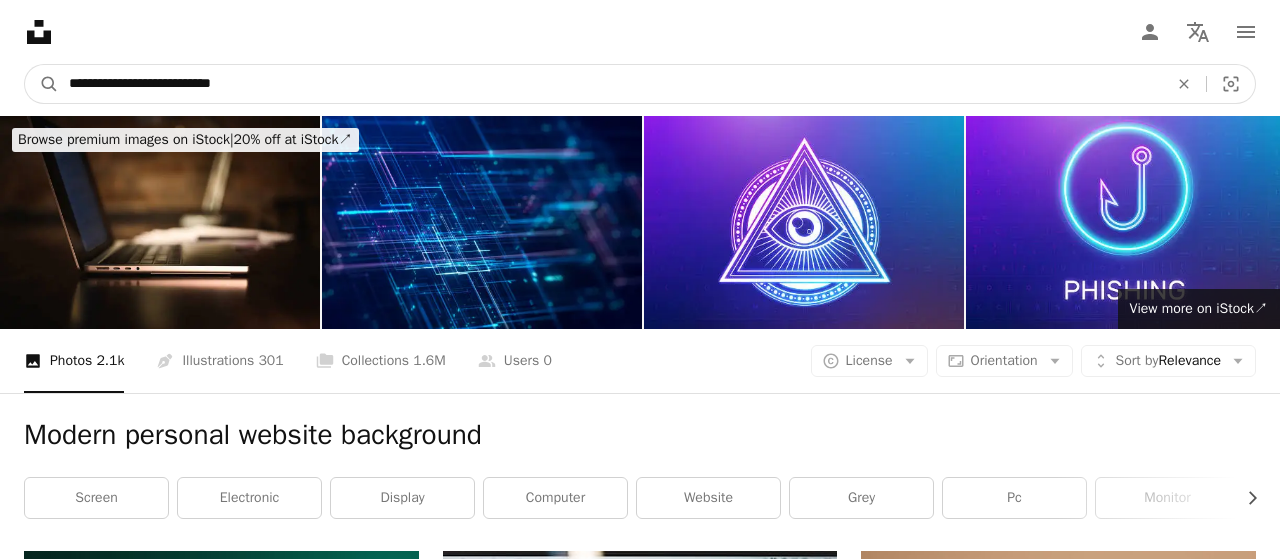 click on "A magnifying glass" at bounding box center [42, 84] 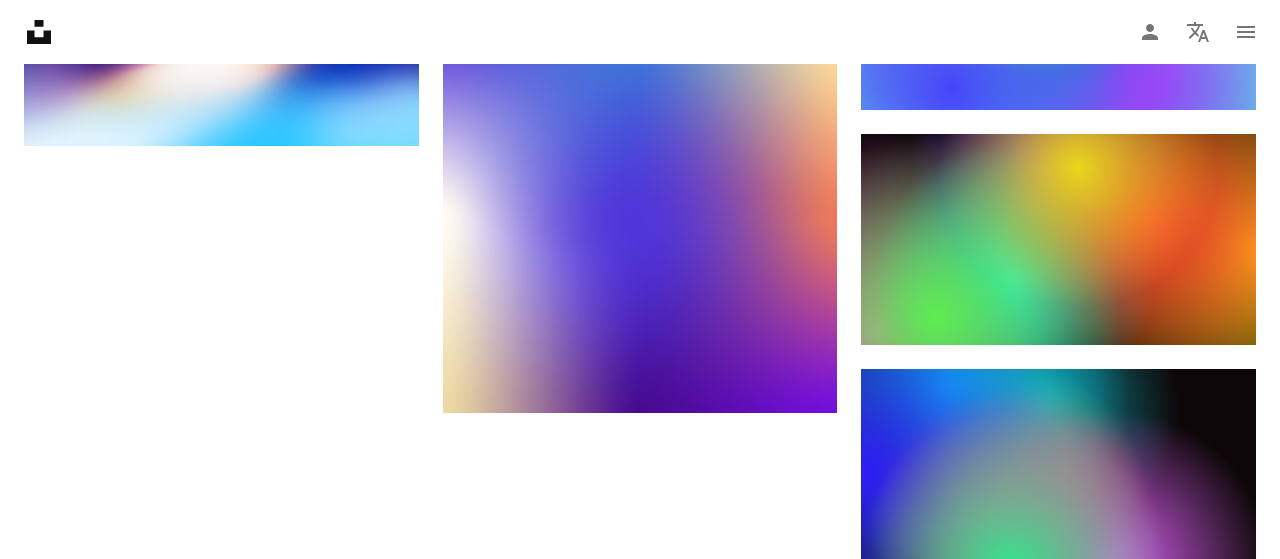 scroll, scrollTop: 2302, scrollLeft: 0, axis: vertical 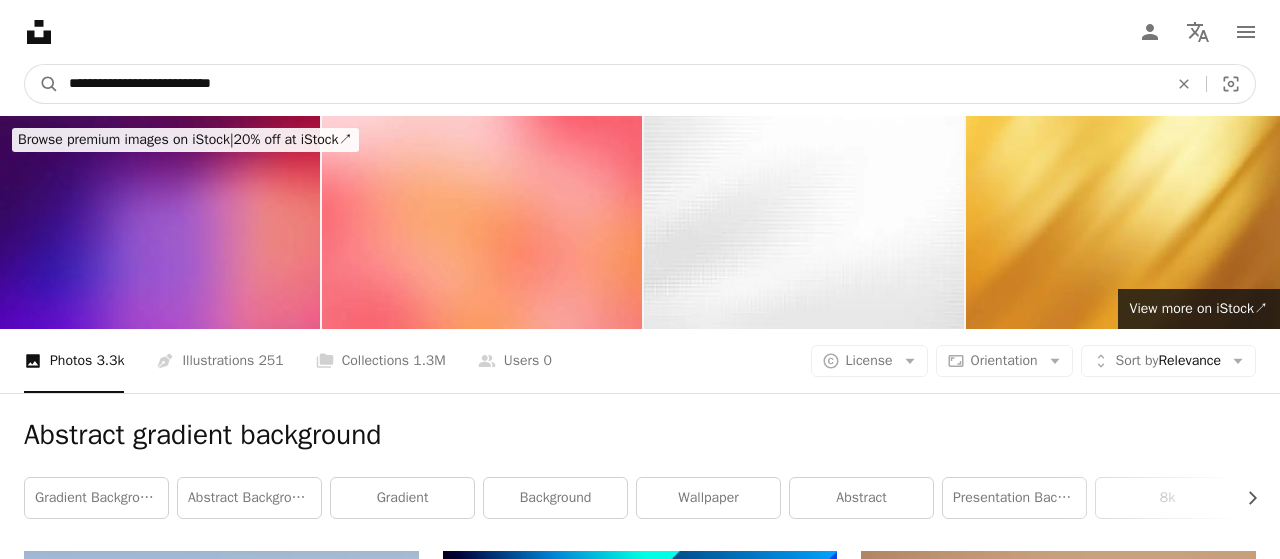 drag, startPoint x: 611, startPoint y: 85, endPoint x: 0, endPoint y: 19, distance: 614.5543 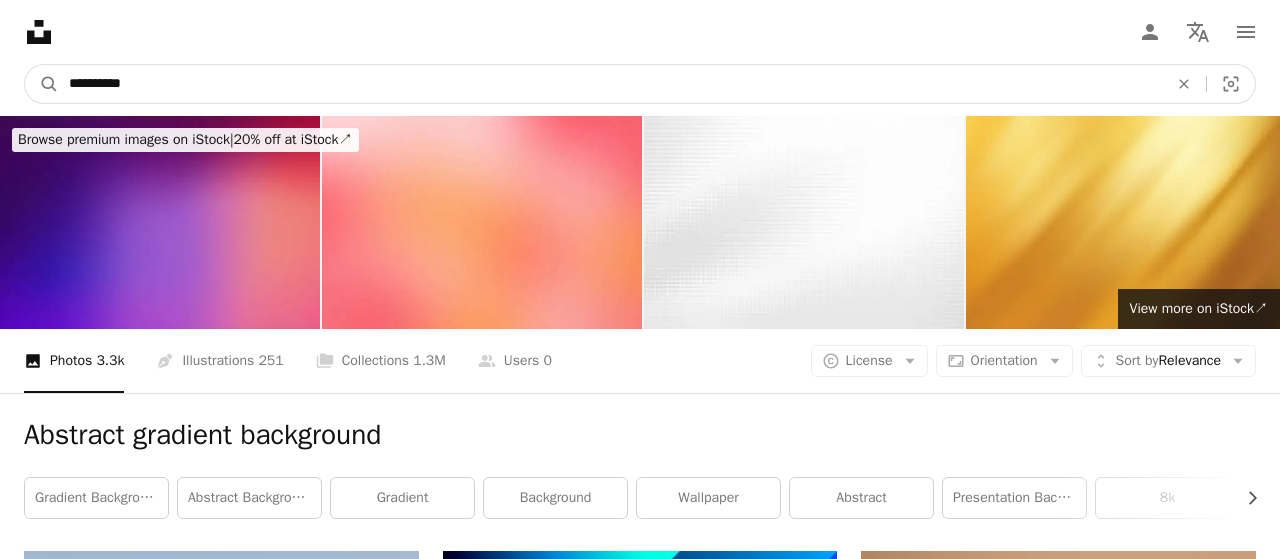 type on "**********" 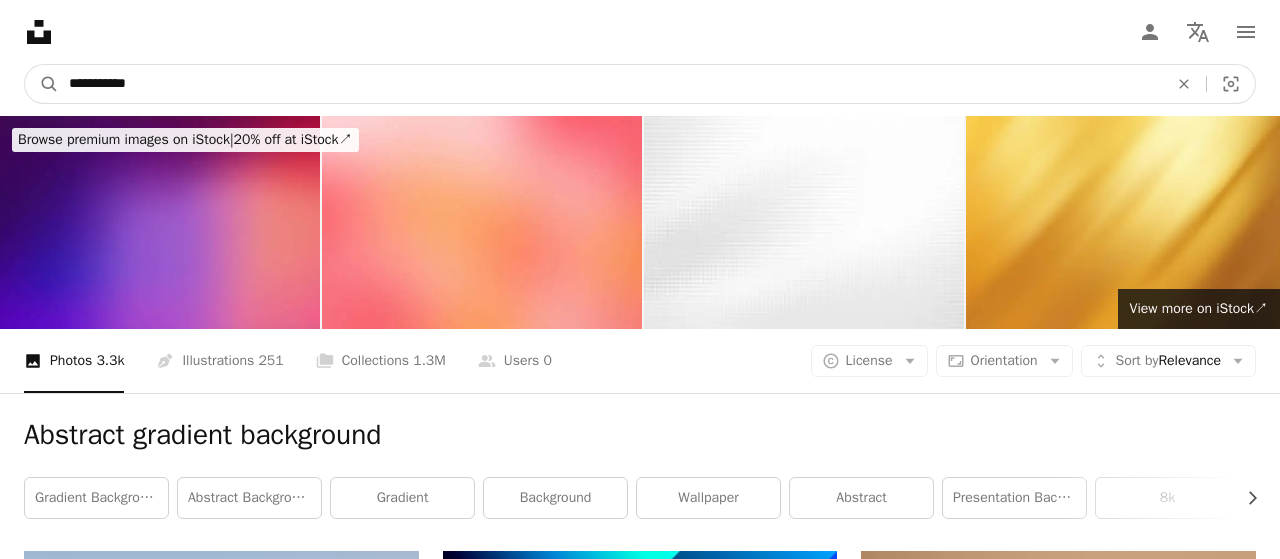 click on "A magnifying glass" at bounding box center (42, 84) 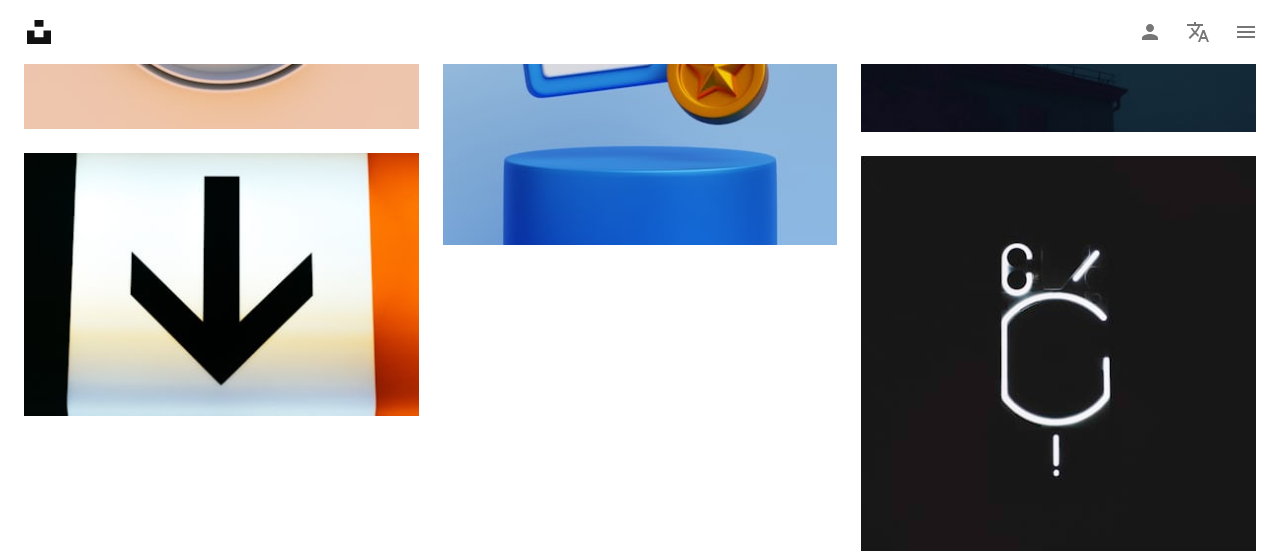 scroll, scrollTop: 2627, scrollLeft: 0, axis: vertical 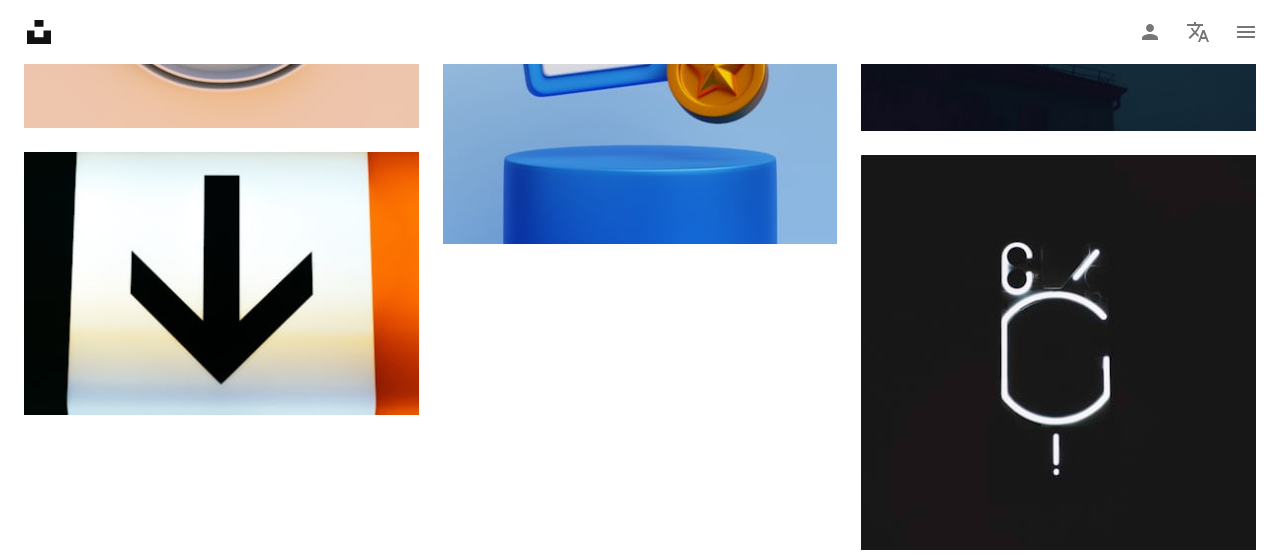 click on "Load more" at bounding box center [640, 917] 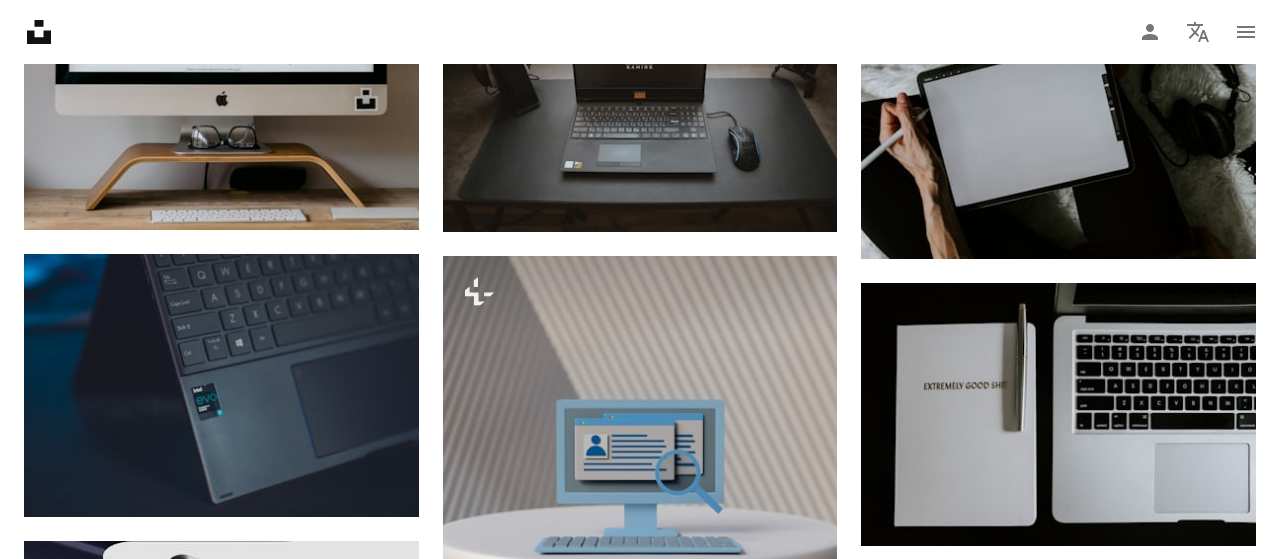 scroll, scrollTop: 15808, scrollLeft: 0, axis: vertical 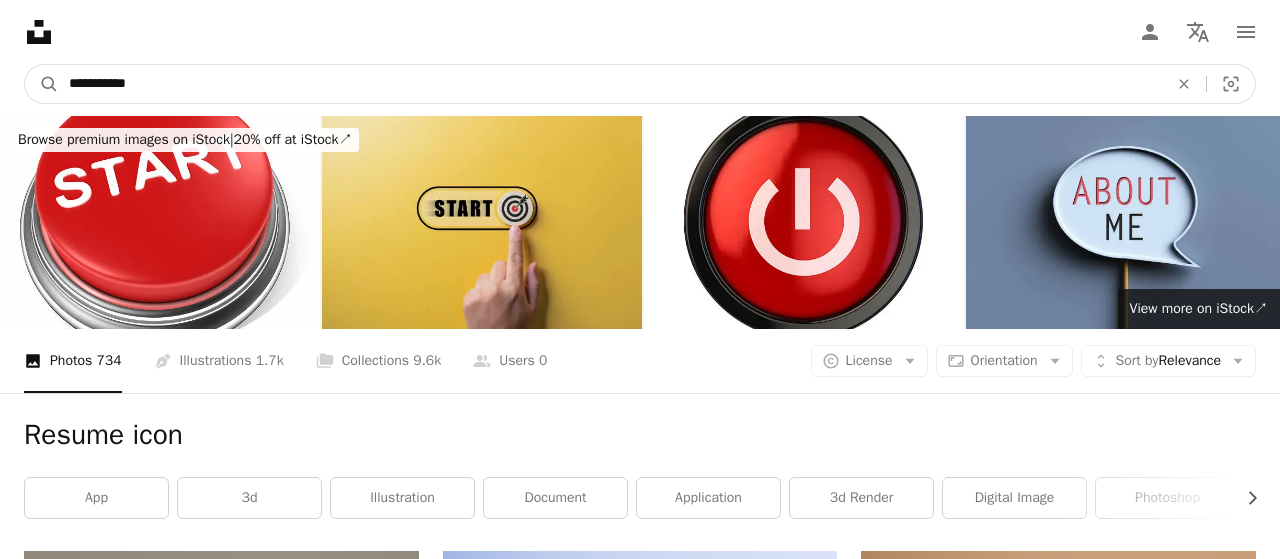 click on "**********" at bounding box center [610, 84] 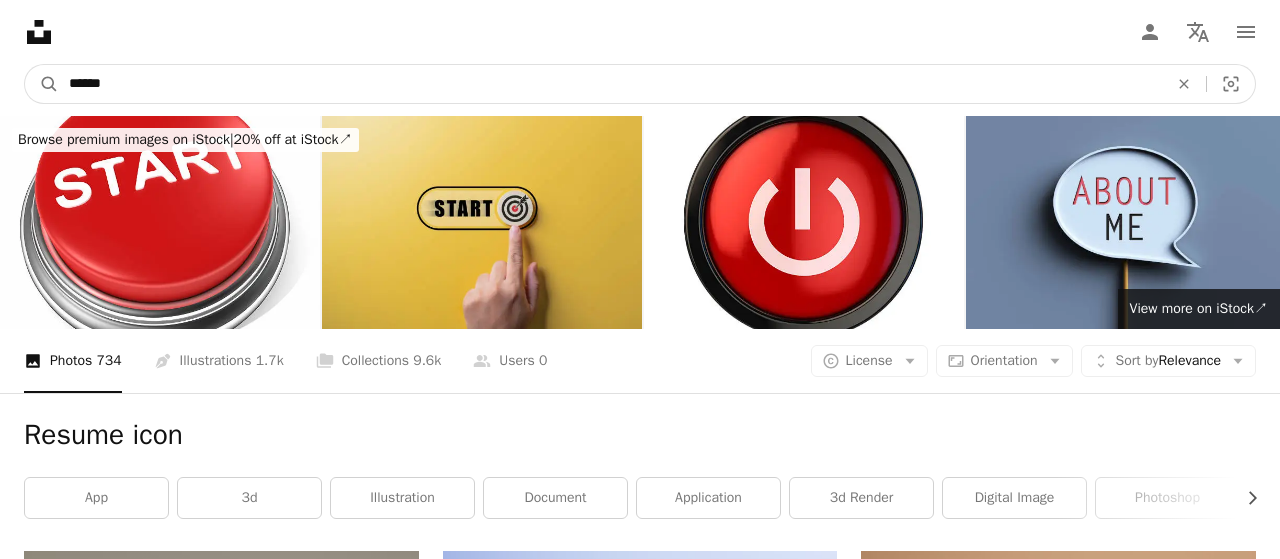 type on "******" 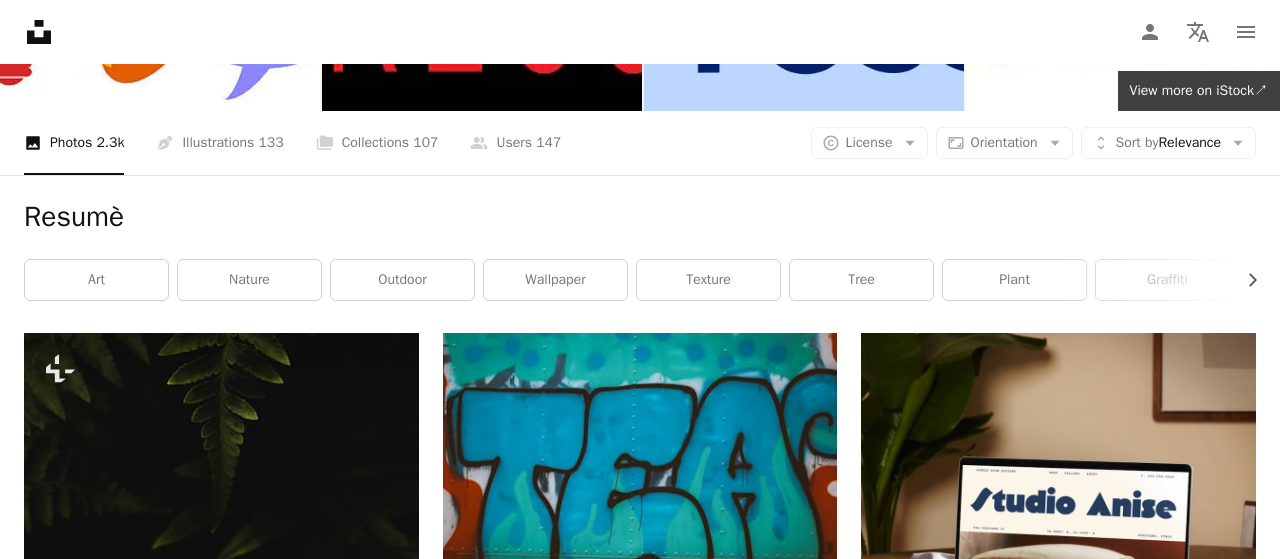 scroll, scrollTop: 0, scrollLeft: 0, axis: both 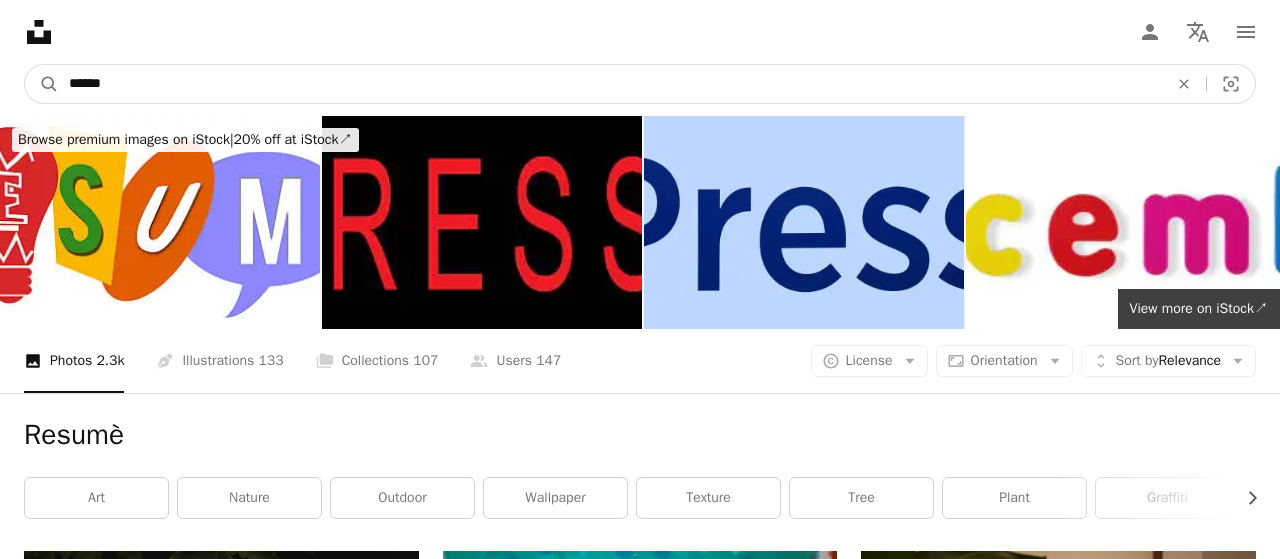 drag, startPoint x: 193, startPoint y: 85, endPoint x: 0, endPoint y: 51, distance: 195.97194 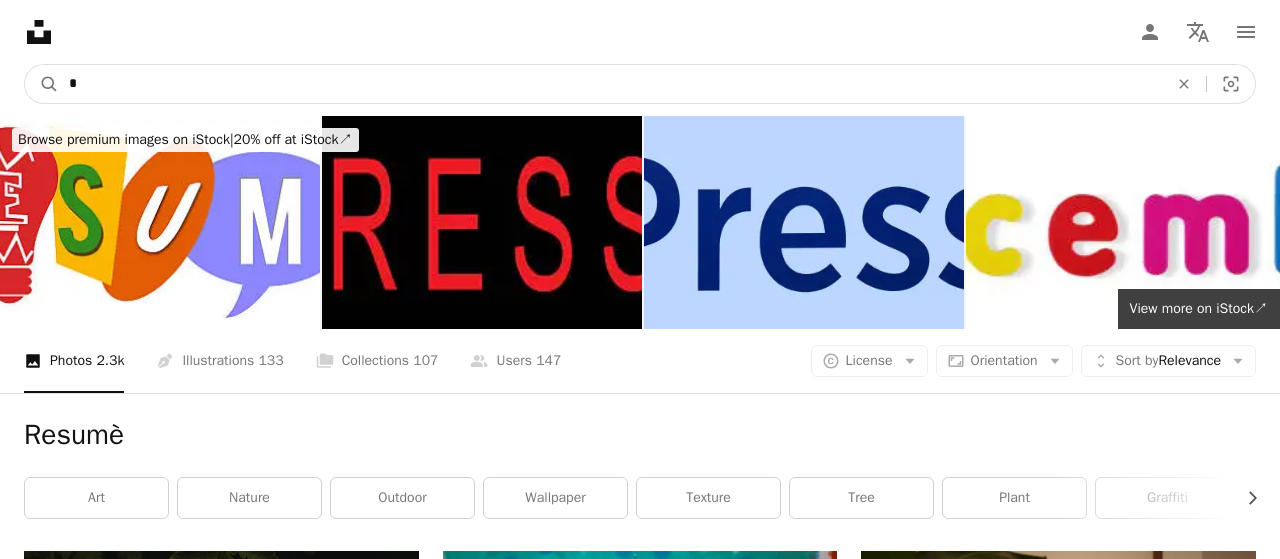 type on "**" 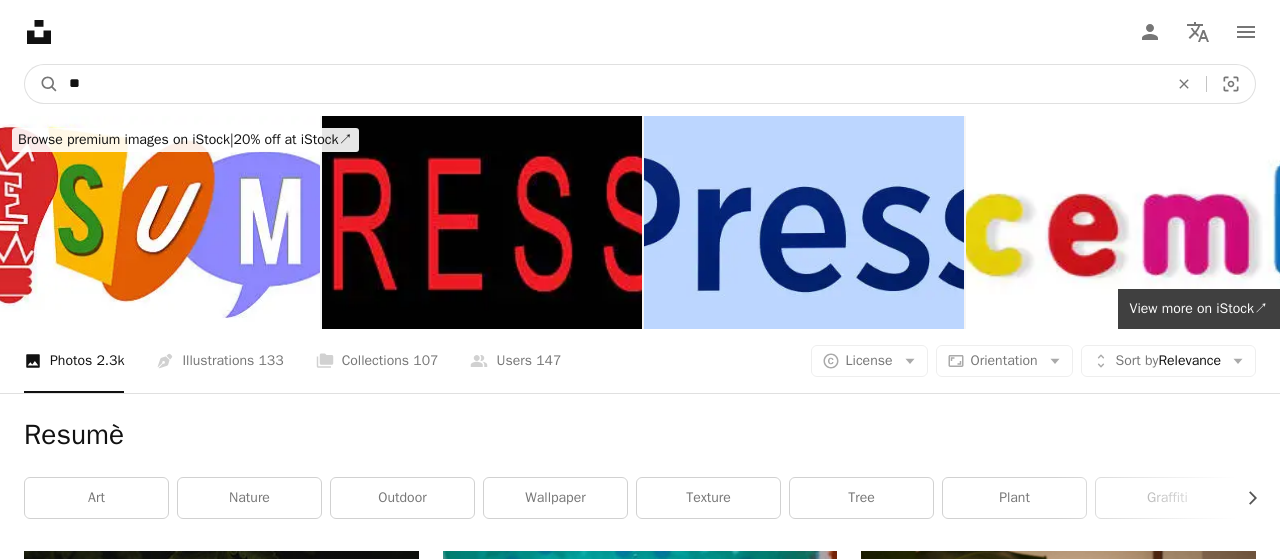 click on "A magnifying glass" at bounding box center (42, 84) 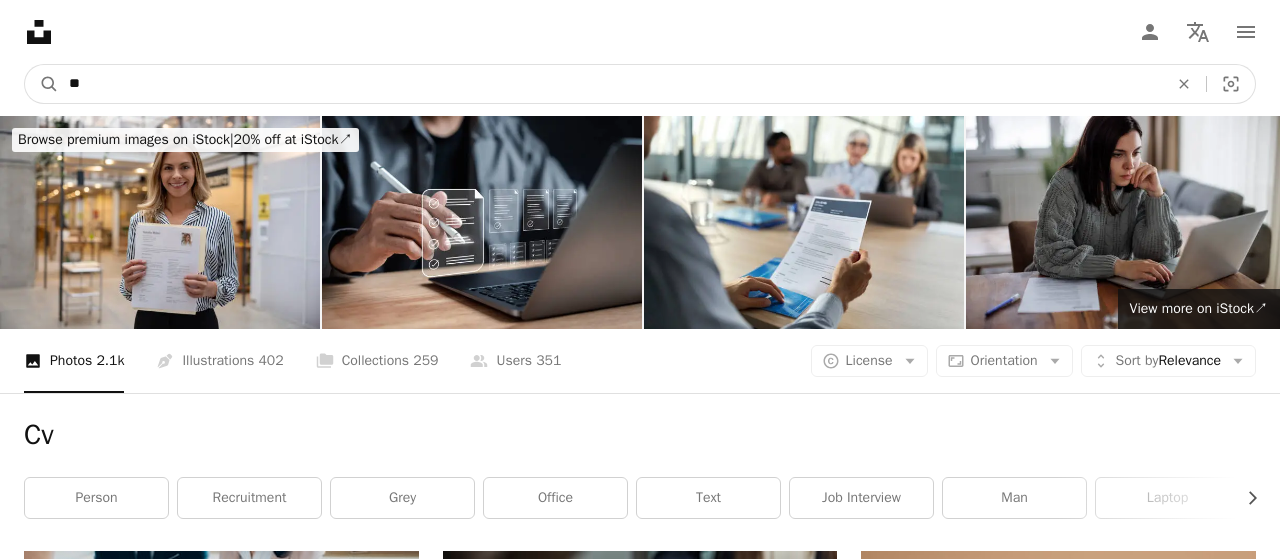 click on "**" at bounding box center [610, 84] 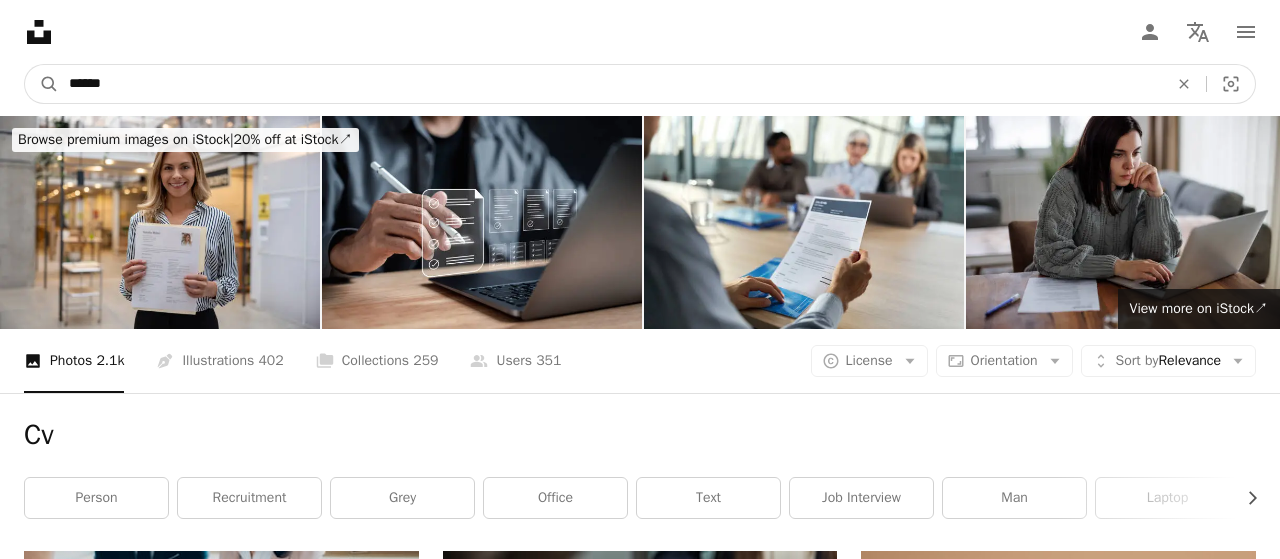 type on "*******" 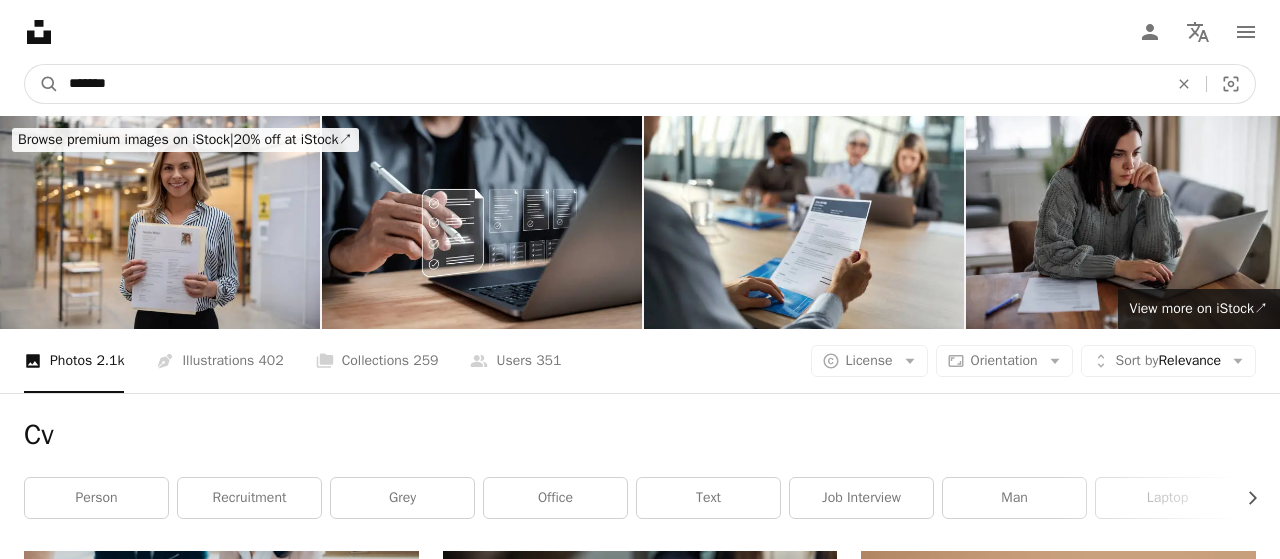 click on "A magnifying glass" at bounding box center [42, 84] 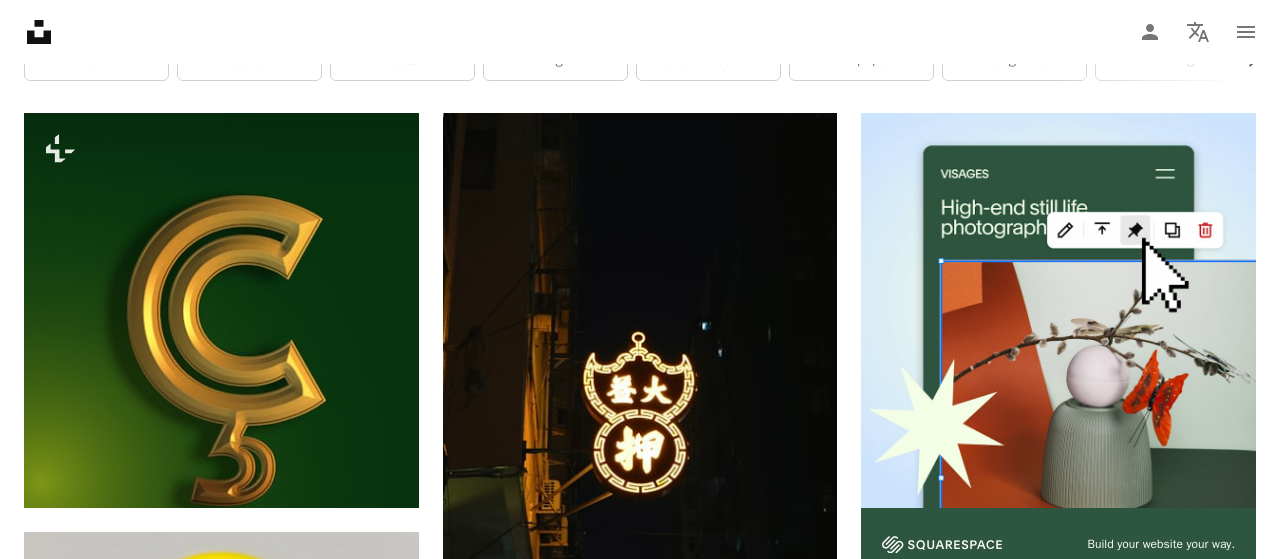 scroll, scrollTop: 495, scrollLeft: 0, axis: vertical 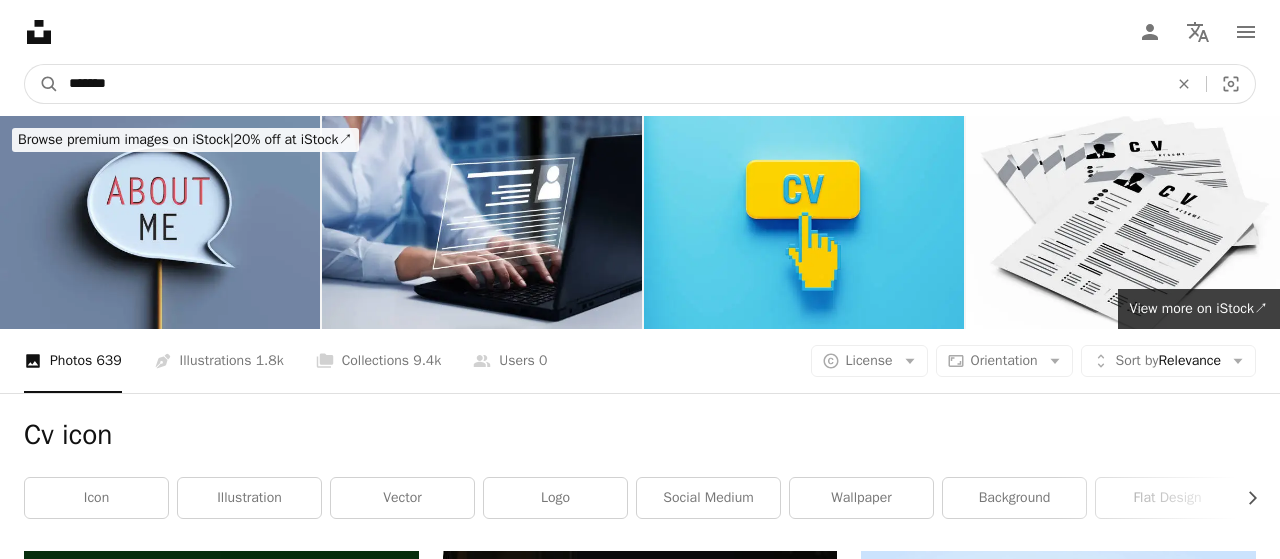 click on "*******" at bounding box center (610, 84) 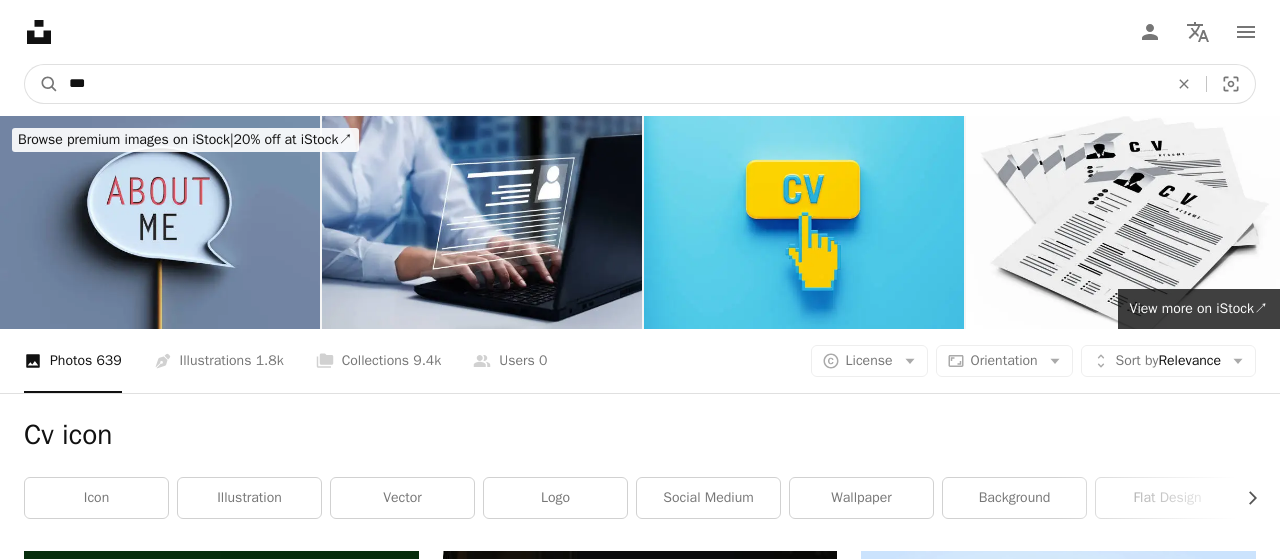 type on "**" 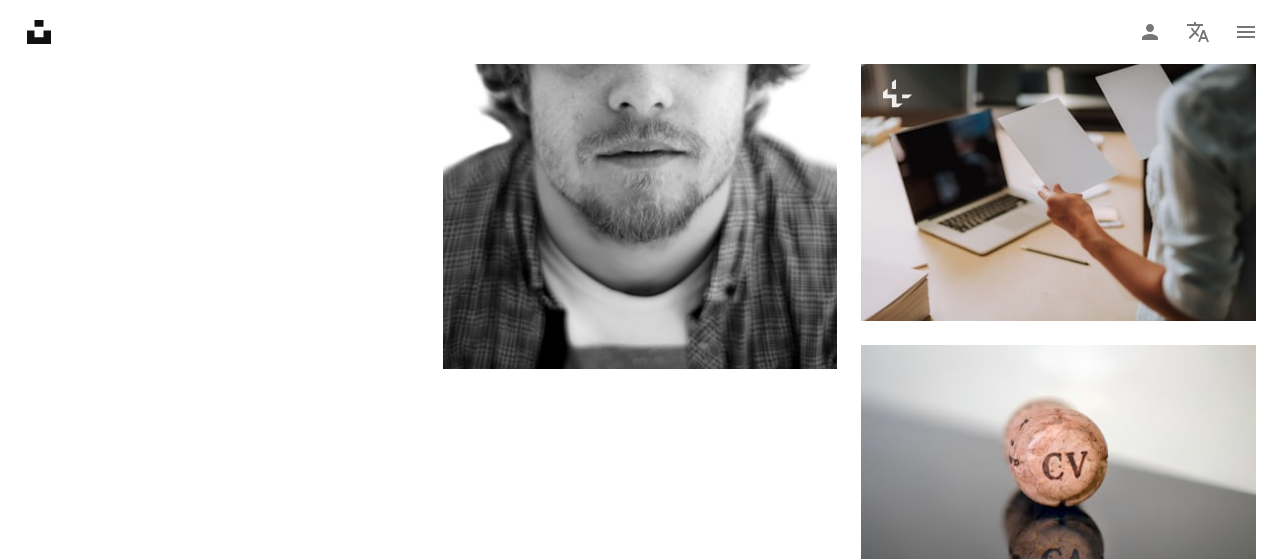 scroll, scrollTop: 2498, scrollLeft: 0, axis: vertical 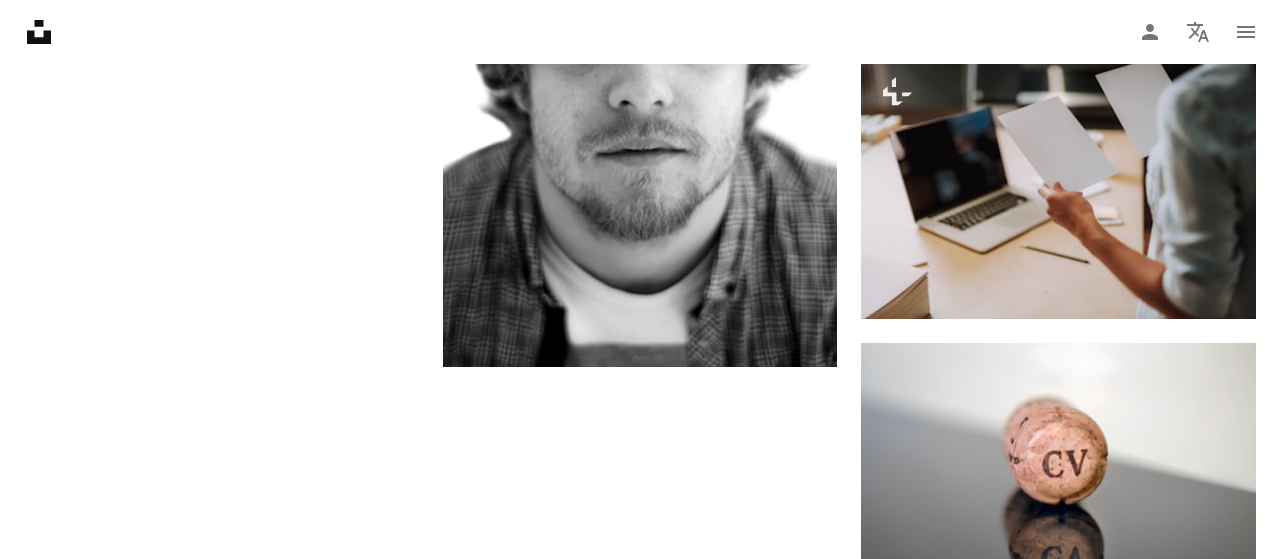 click on "Load more" at bounding box center (640, 687) 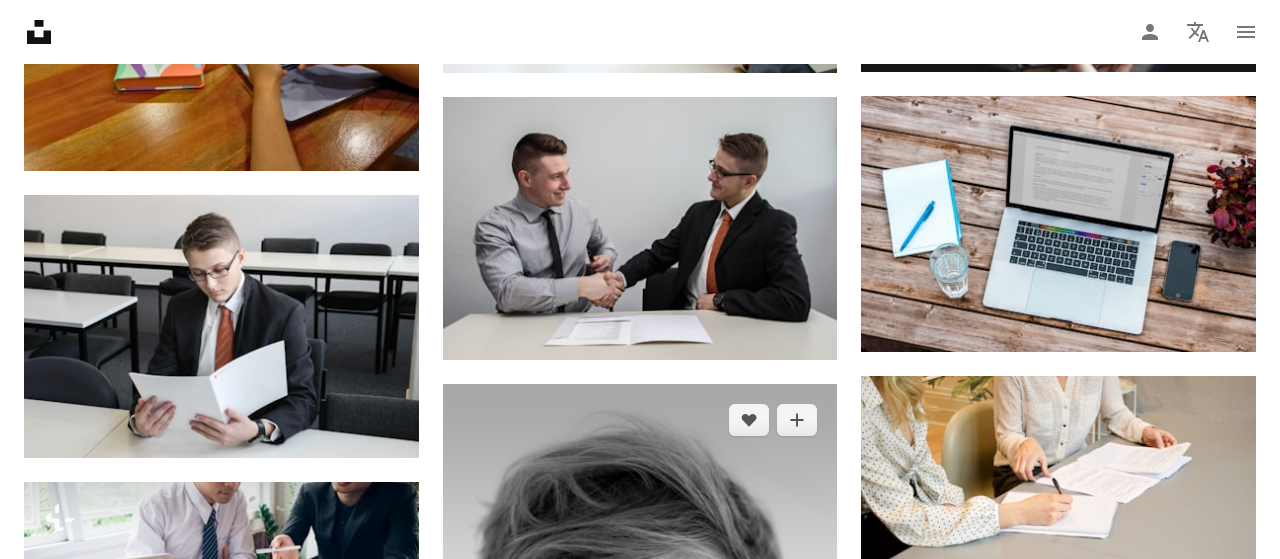 scroll, scrollTop: 1890, scrollLeft: 0, axis: vertical 